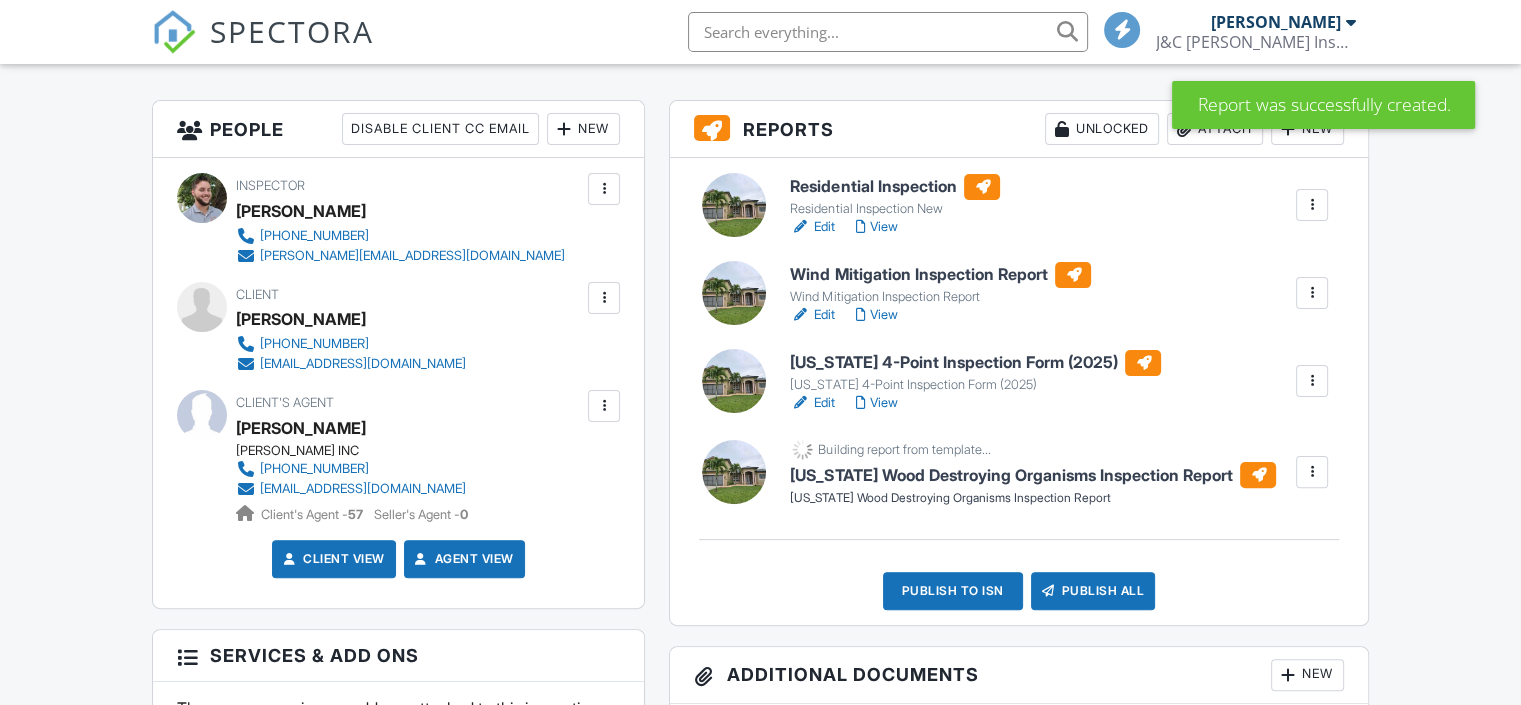 scroll, scrollTop: 486, scrollLeft: 0, axis: vertical 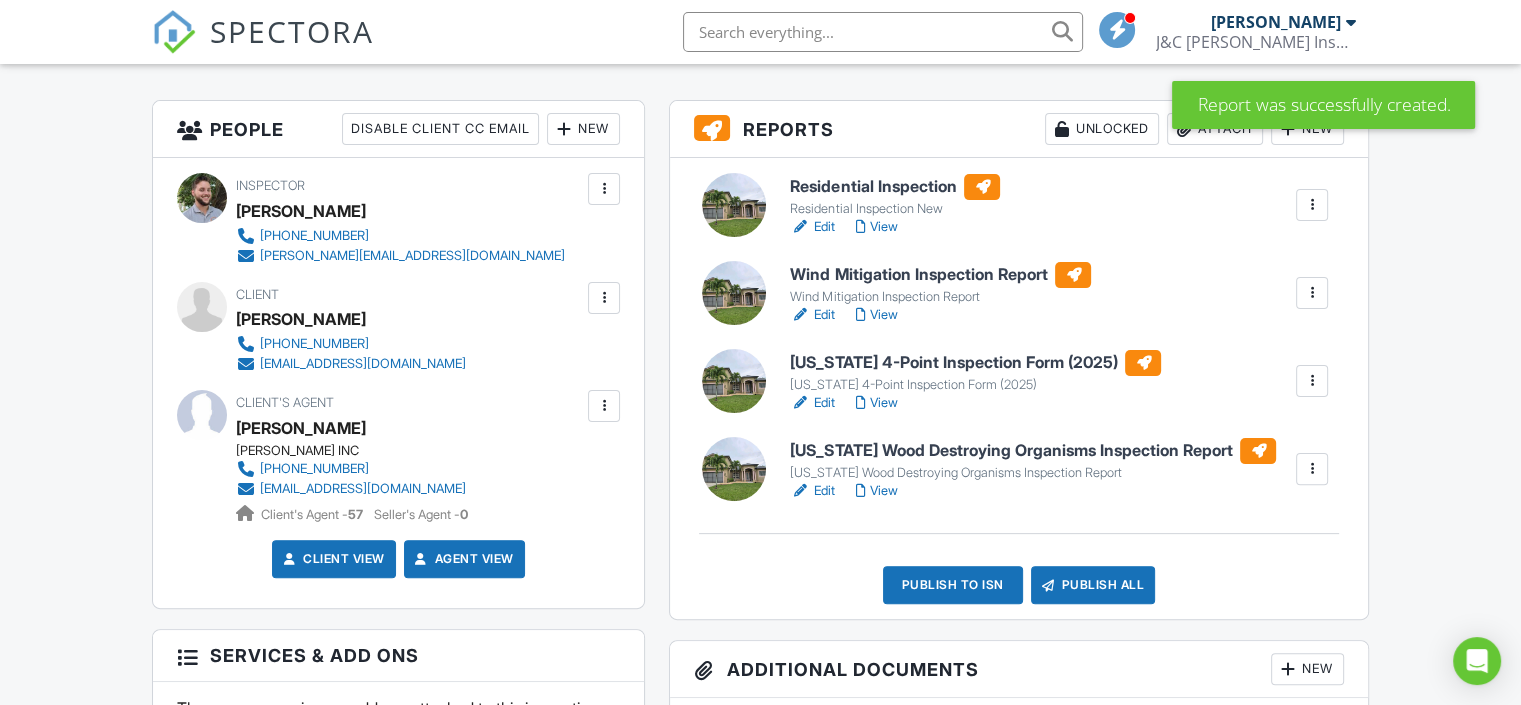 click at bounding box center (604, 189) 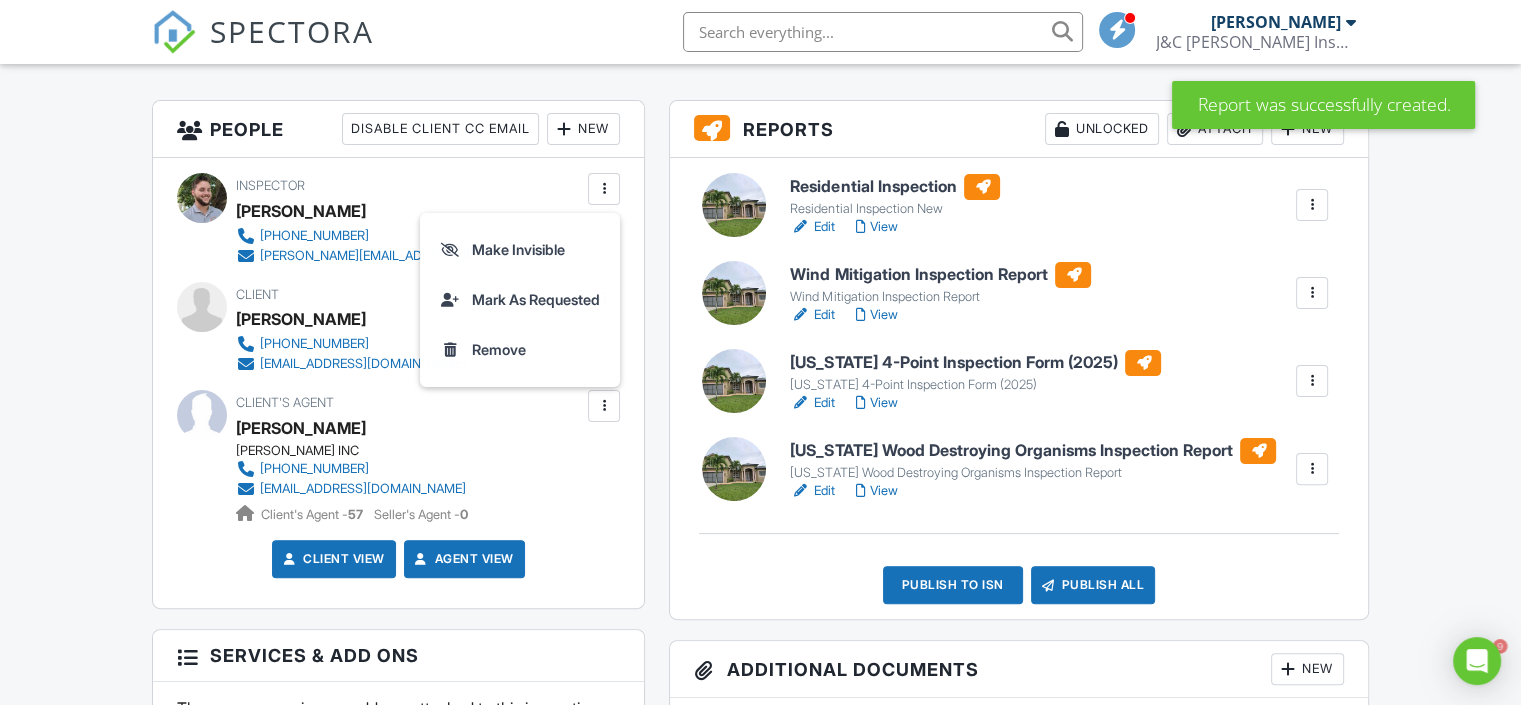 scroll, scrollTop: 0, scrollLeft: 0, axis: both 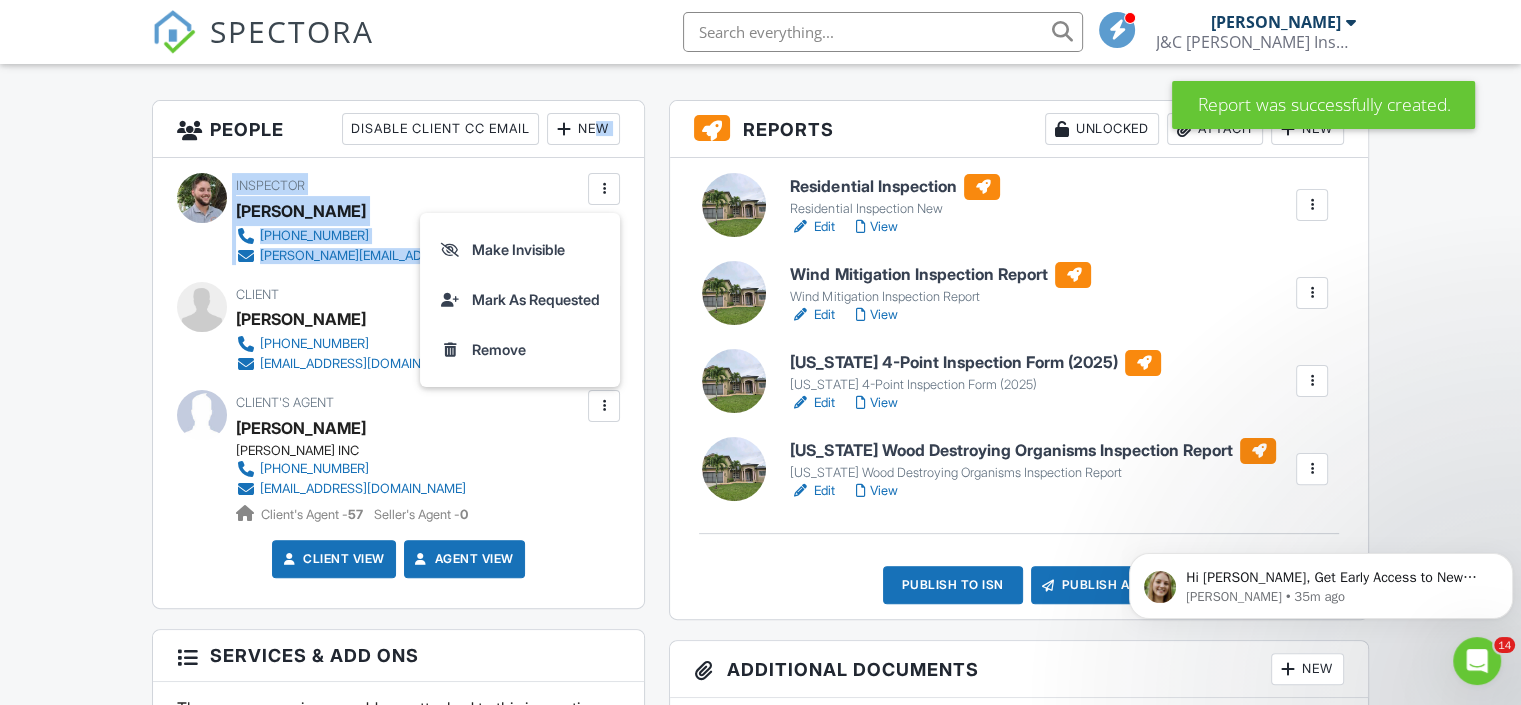 drag, startPoint x: 605, startPoint y: 195, endPoint x: 586, endPoint y: 137, distance: 61.03278 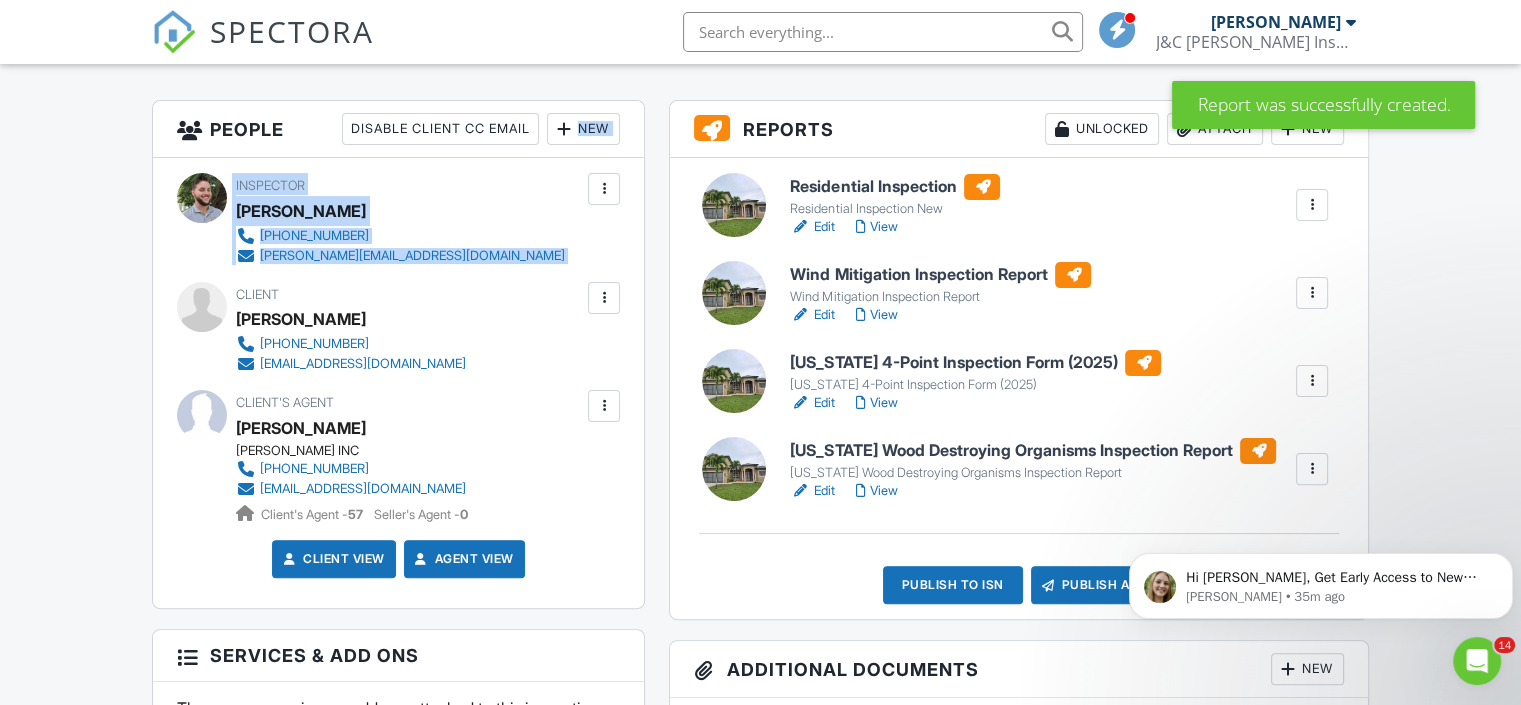 click on "New" at bounding box center (583, 129) 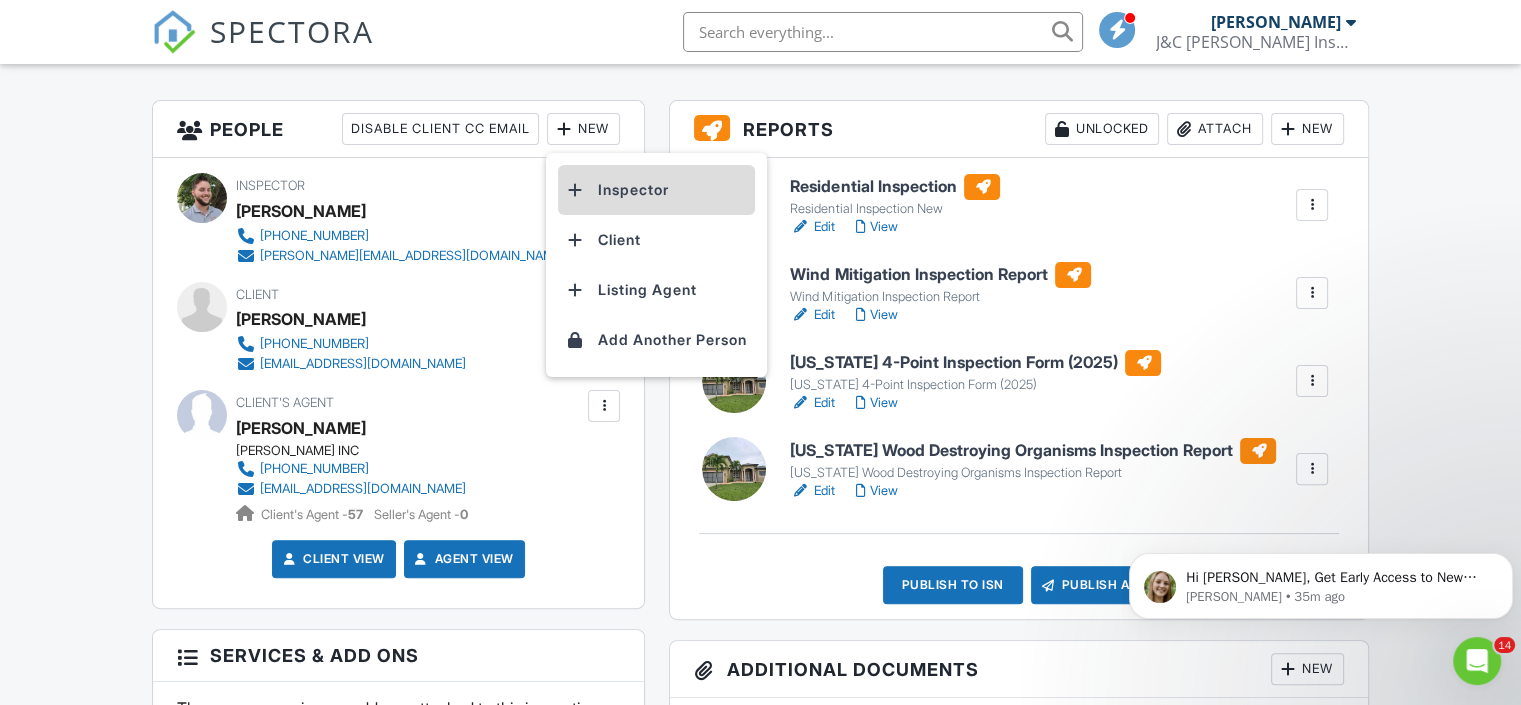 click on "Inspector" at bounding box center (656, 190) 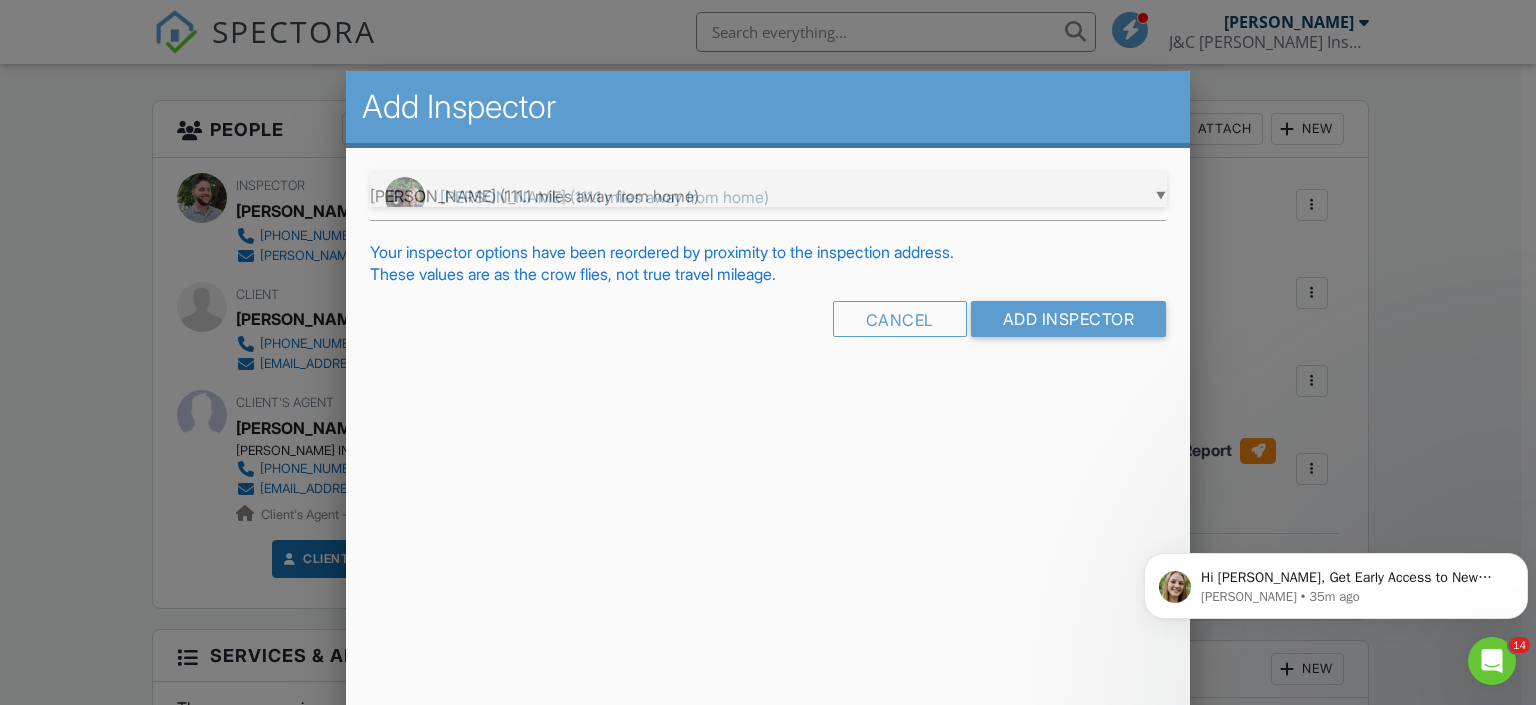 click on "▼ Julia Grandt (111.1 miles away from home) Julia Grandt (111.1 miles away from home) Julia Grandt (111.1 miles away from home)" at bounding box center [768, 196] 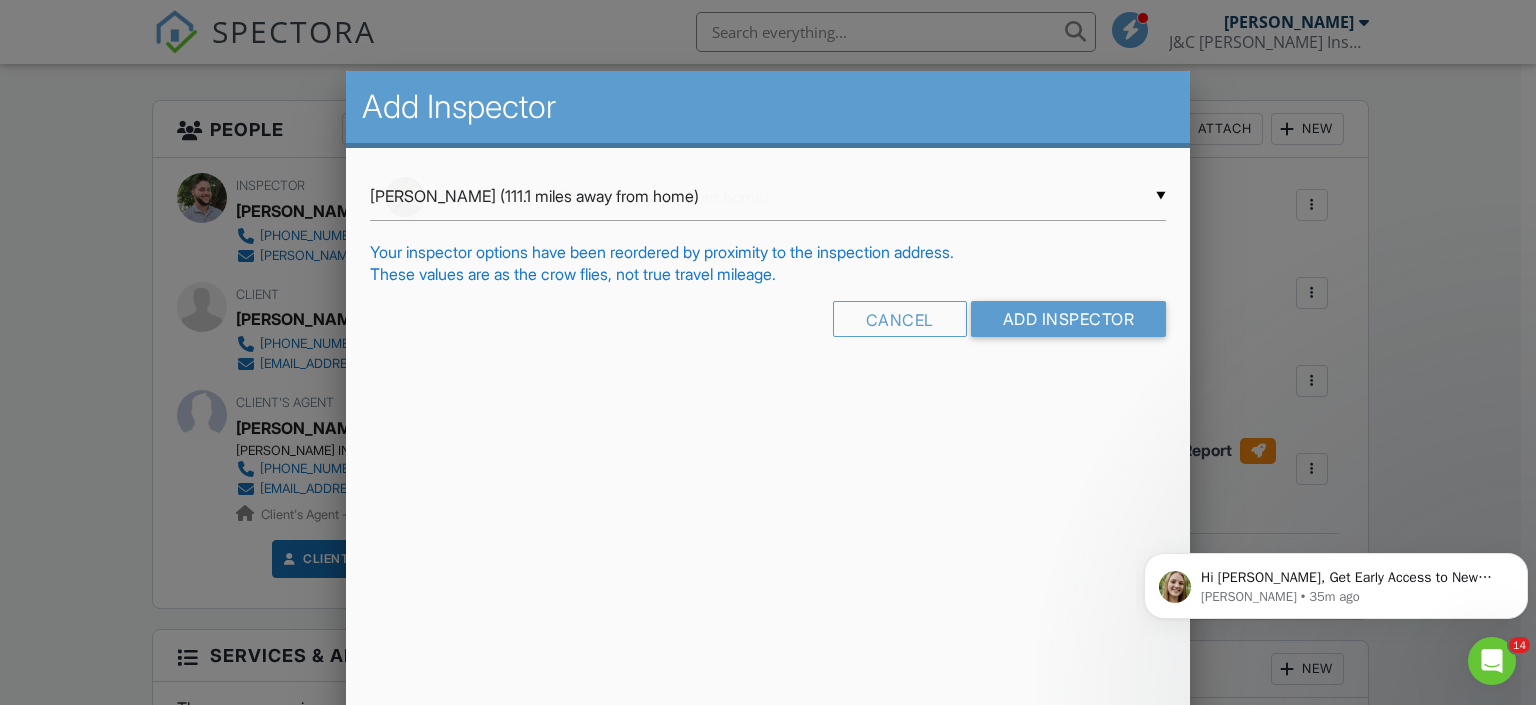click on "Julia Grandt (111.1 miles away from home)" at bounding box center [768, 197] 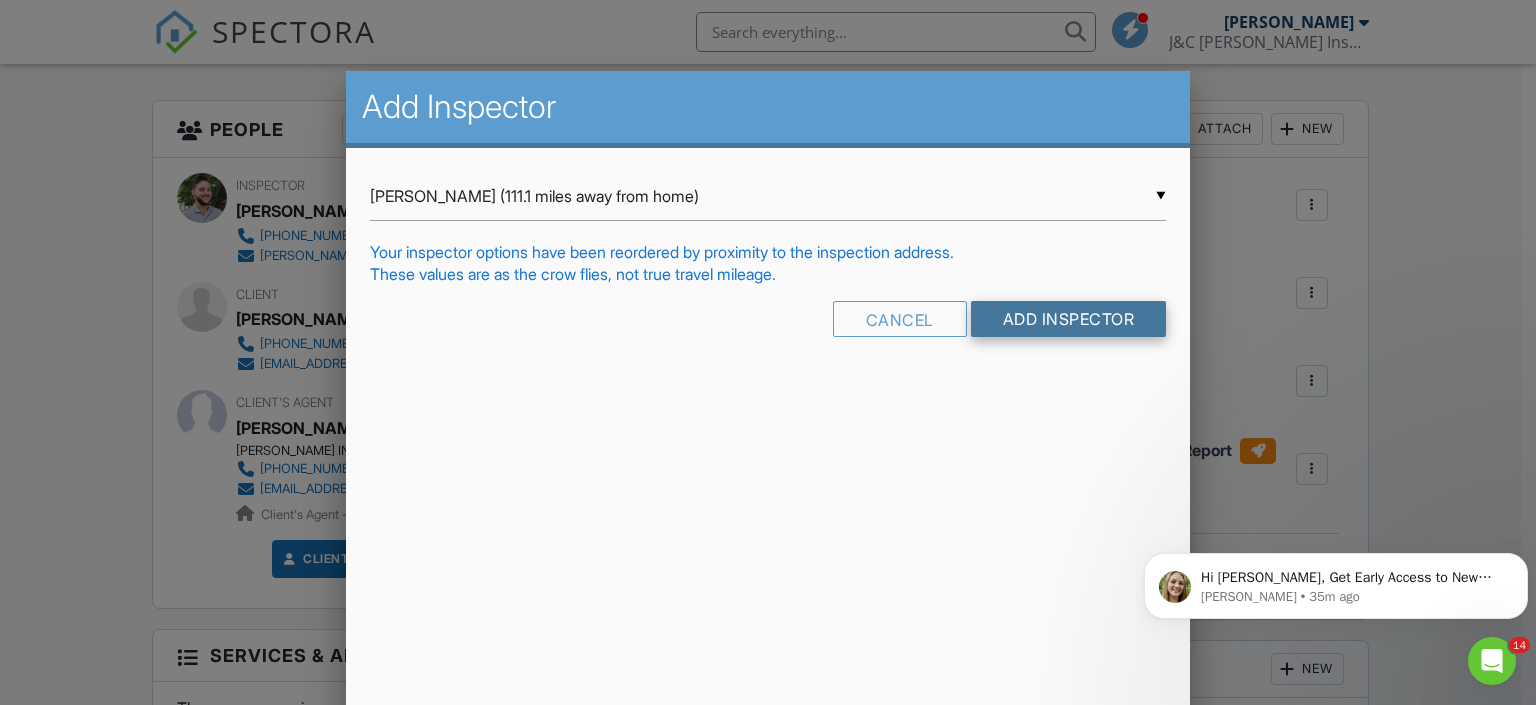 click on "Add Inspector" at bounding box center (1069, 319) 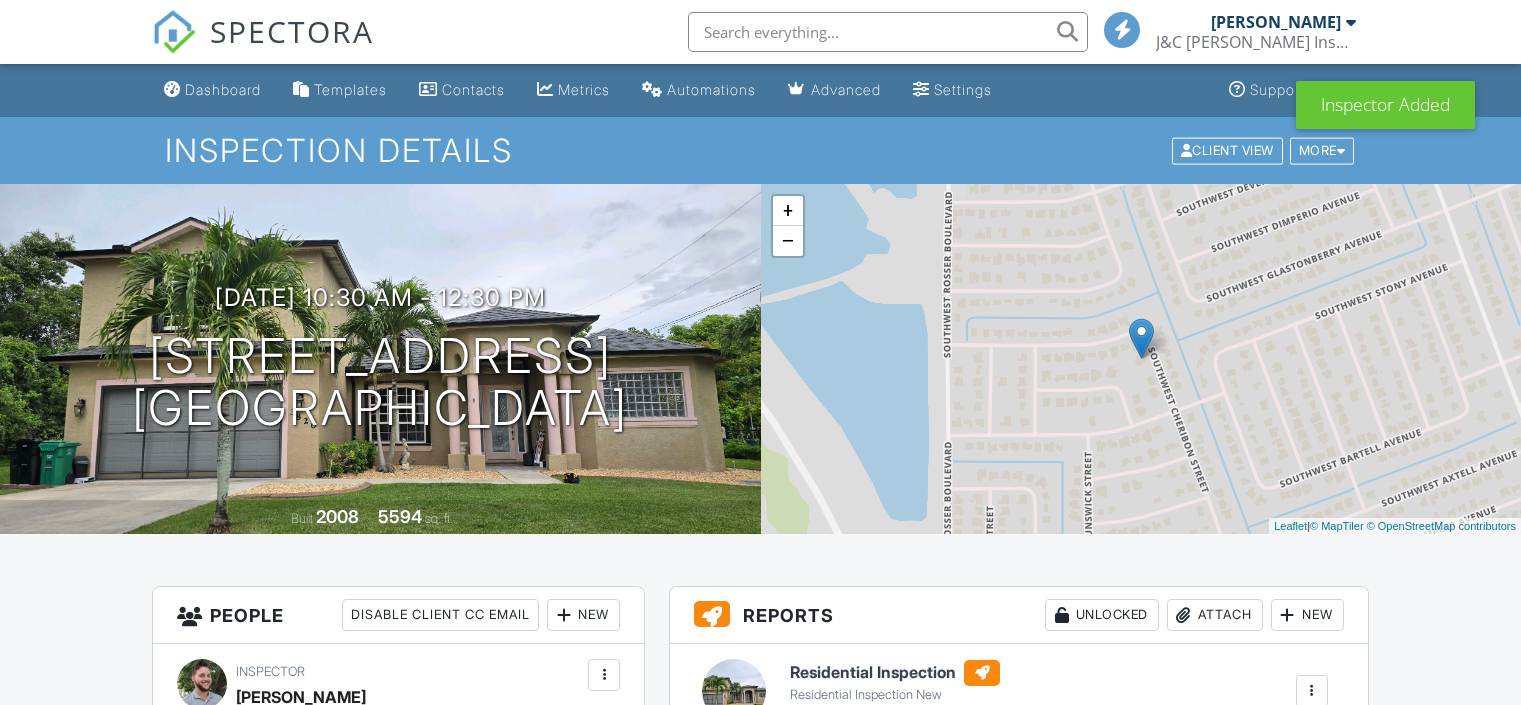 scroll, scrollTop: 0, scrollLeft: 0, axis: both 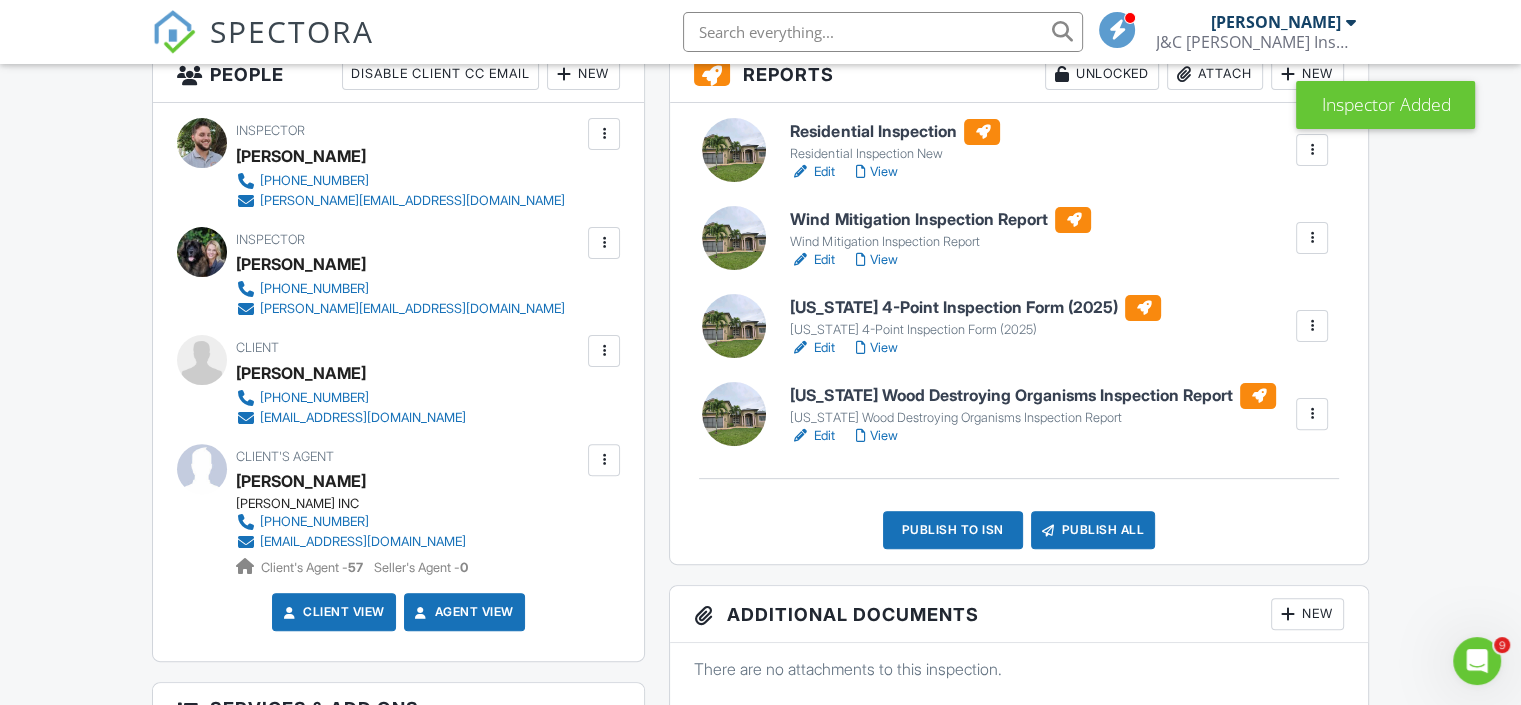 click at bounding box center (604, 134) 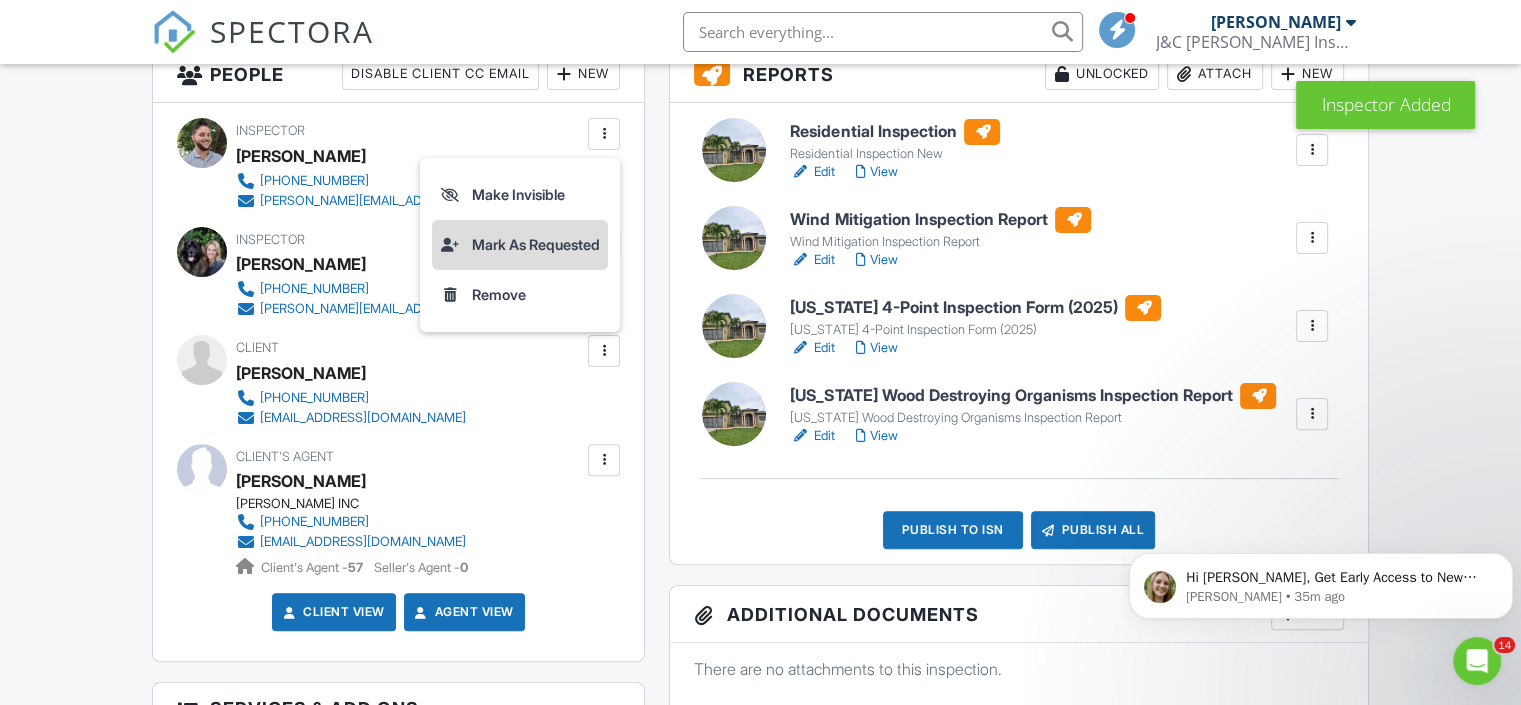 scroll, scrollTop: 0, scrollLeft: 0, axis: both 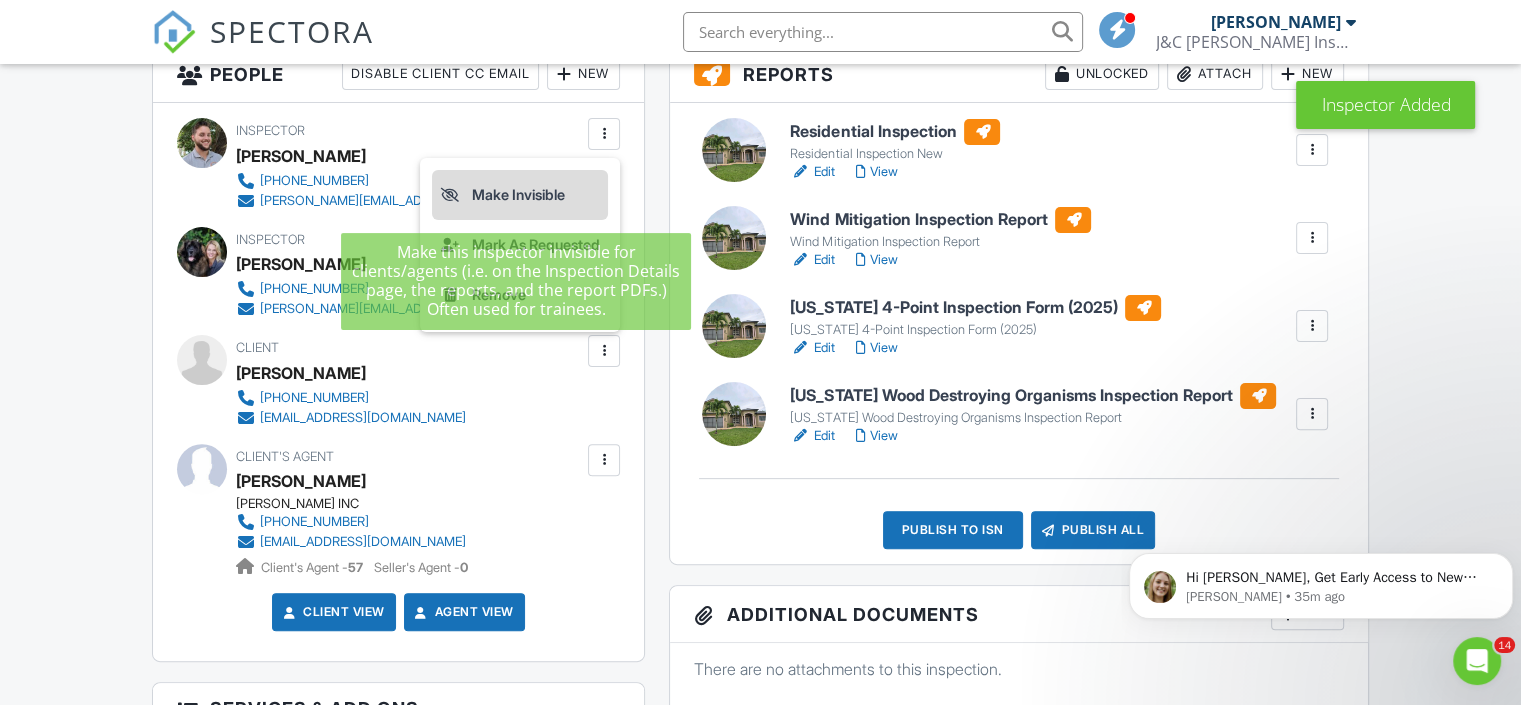 click on "Make Invisible" at bounding box center [520, 195] 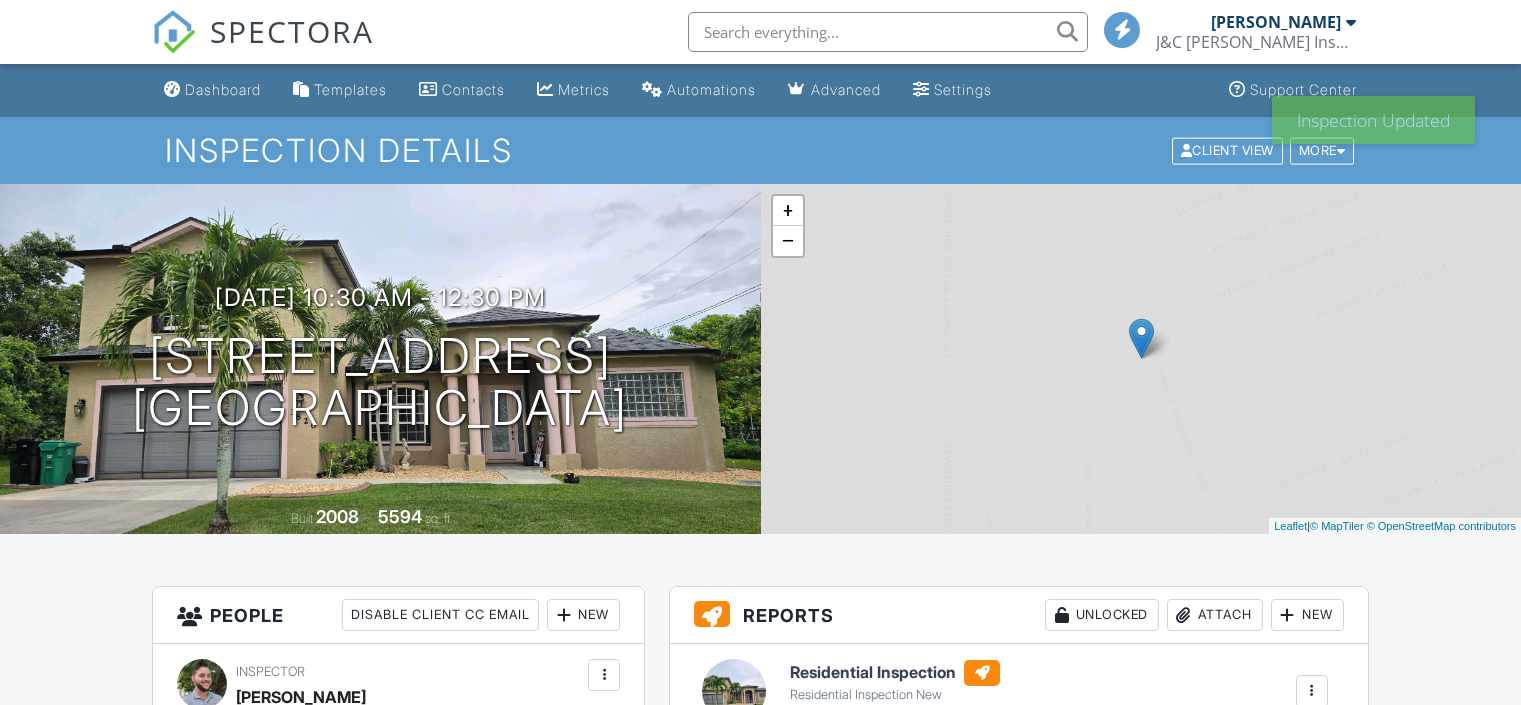 scroll, scrollTop: 0, scrollLeft: 0, axis: both 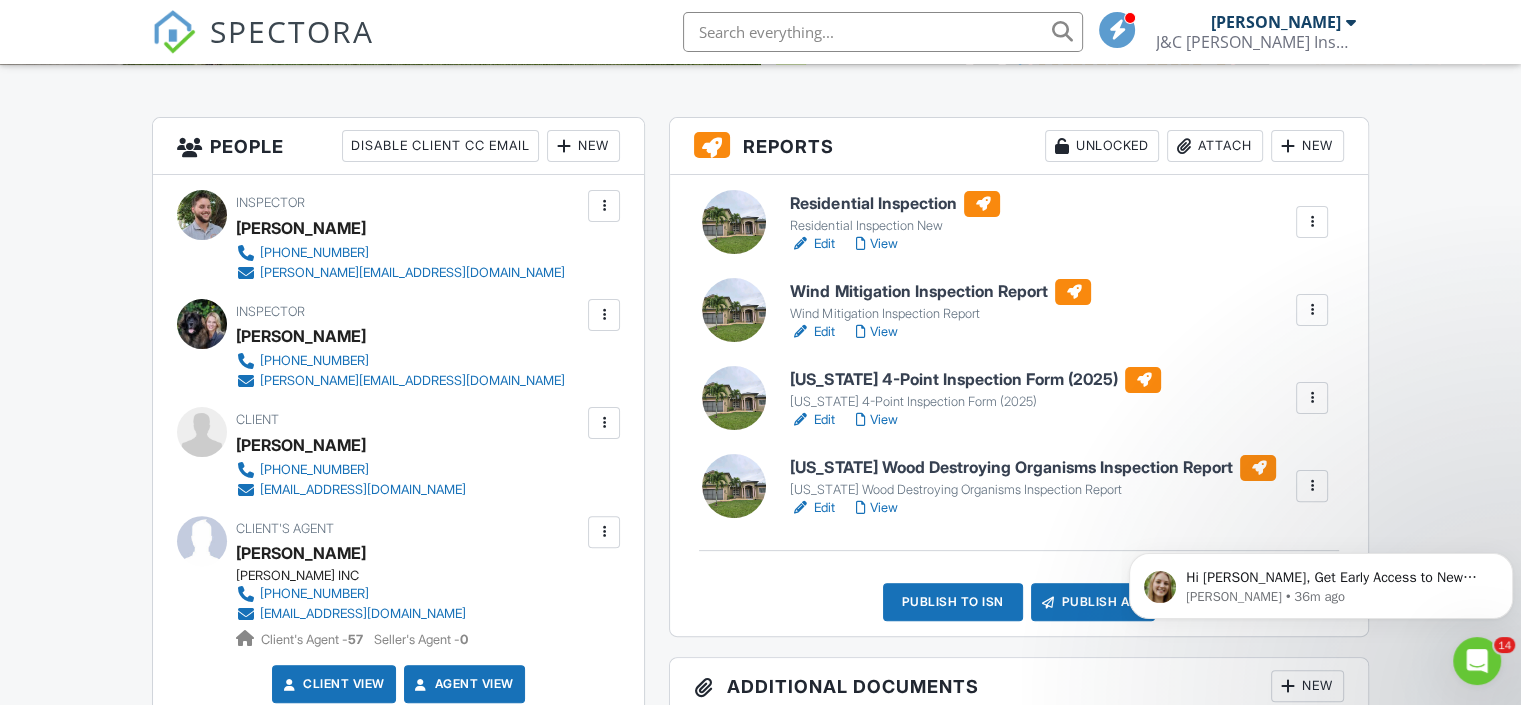 click on "Edit" at bounding box center (812, 508) 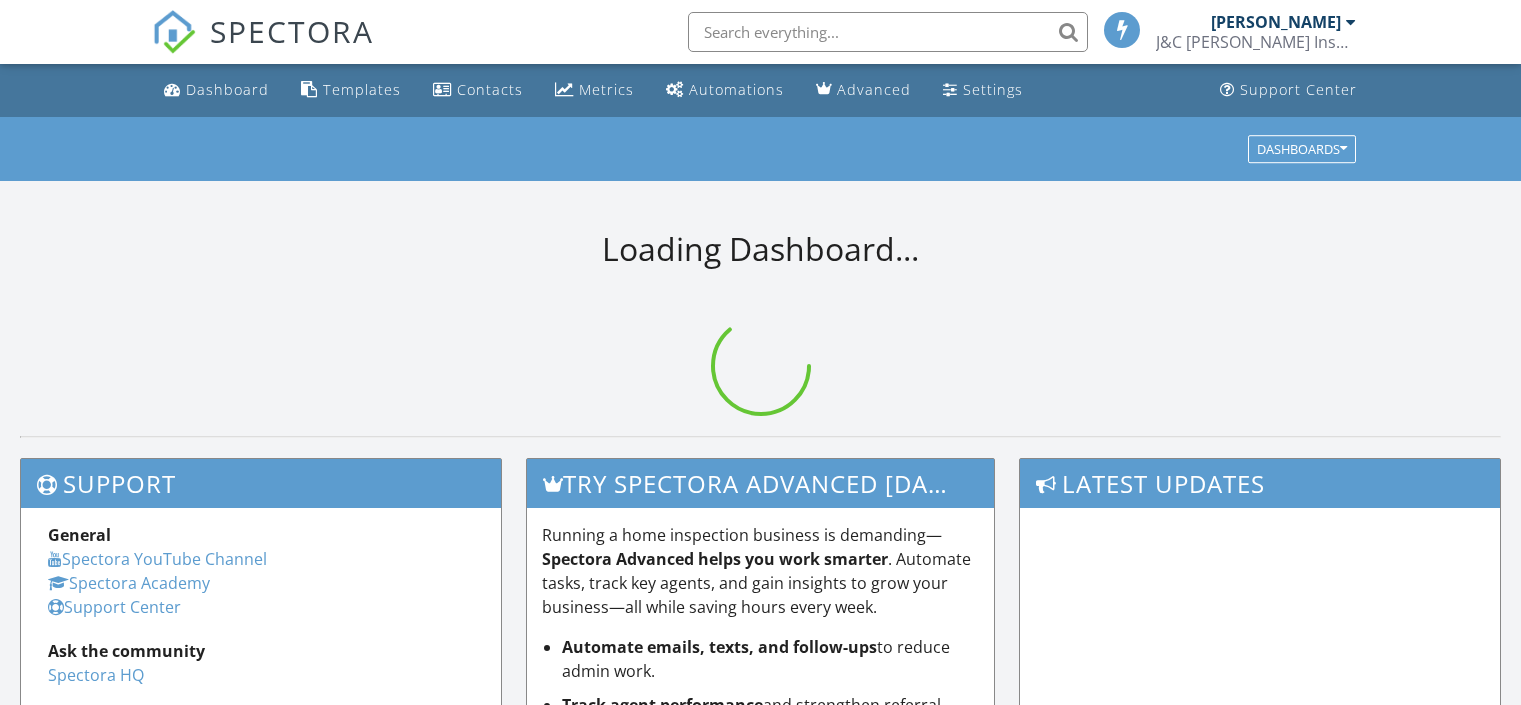 scroll, scrollTop: 0, scrollLeft: 0, axis: both 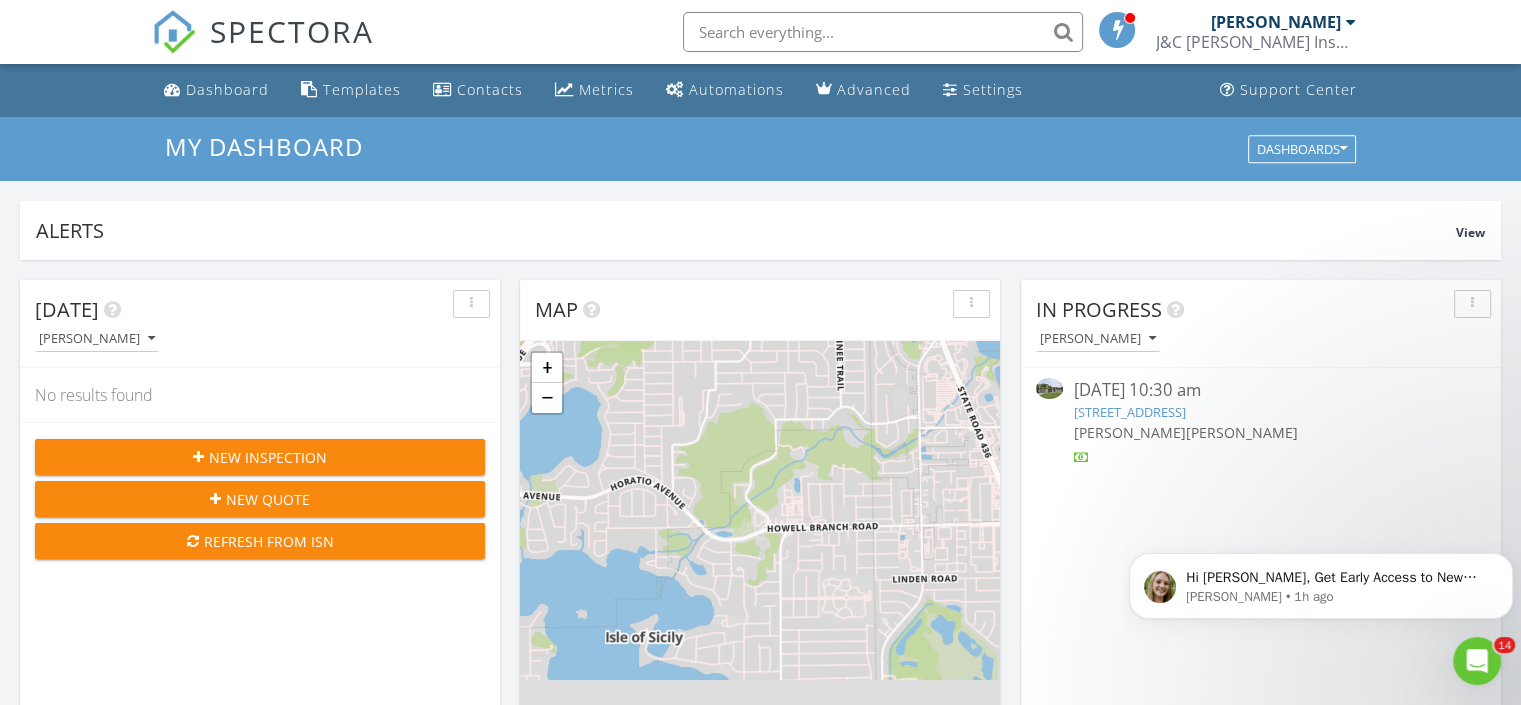 click on "3820 SW Cheribon St, Port Saint Lucie, FL 34953" at bounding box center (1129, 412) 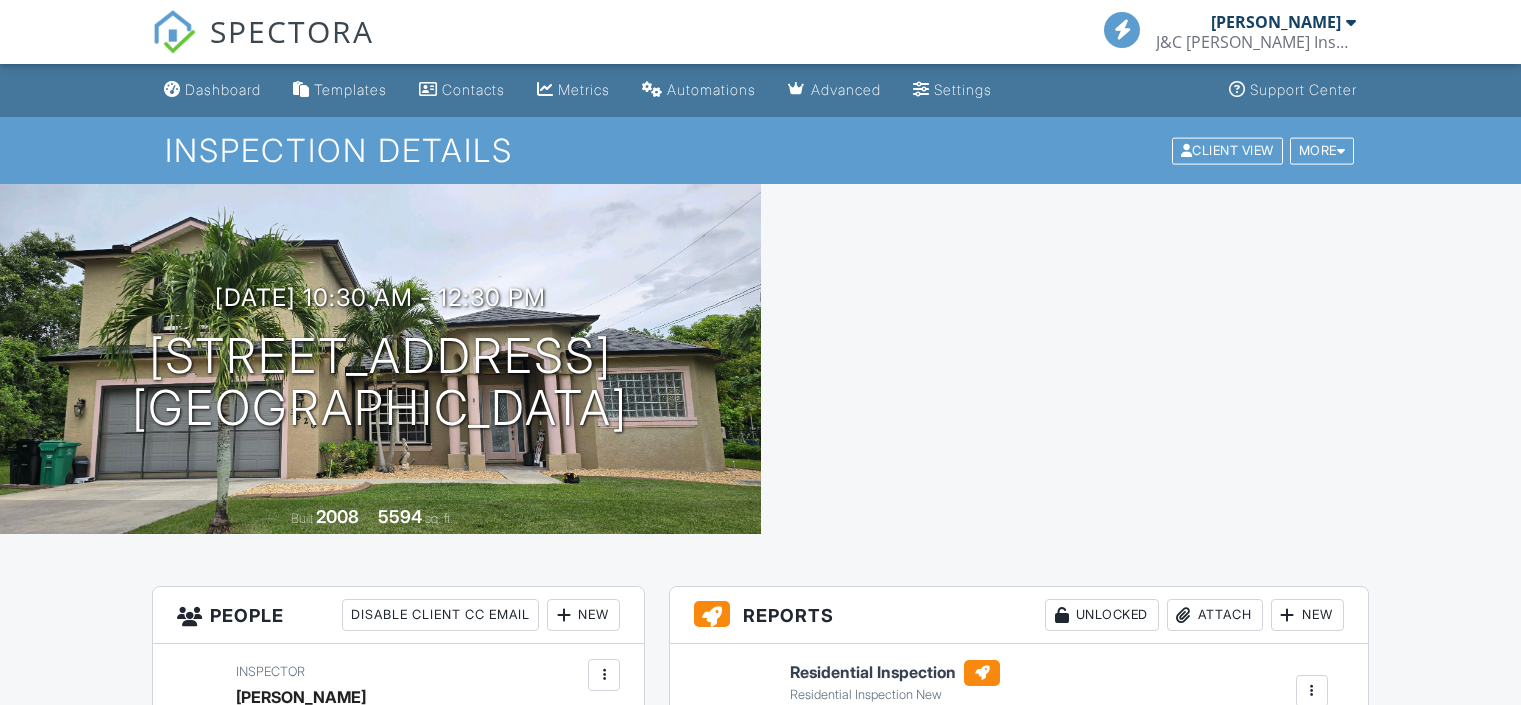 scroll, scrollTop: 0, scrollLeft: 0, axis: both 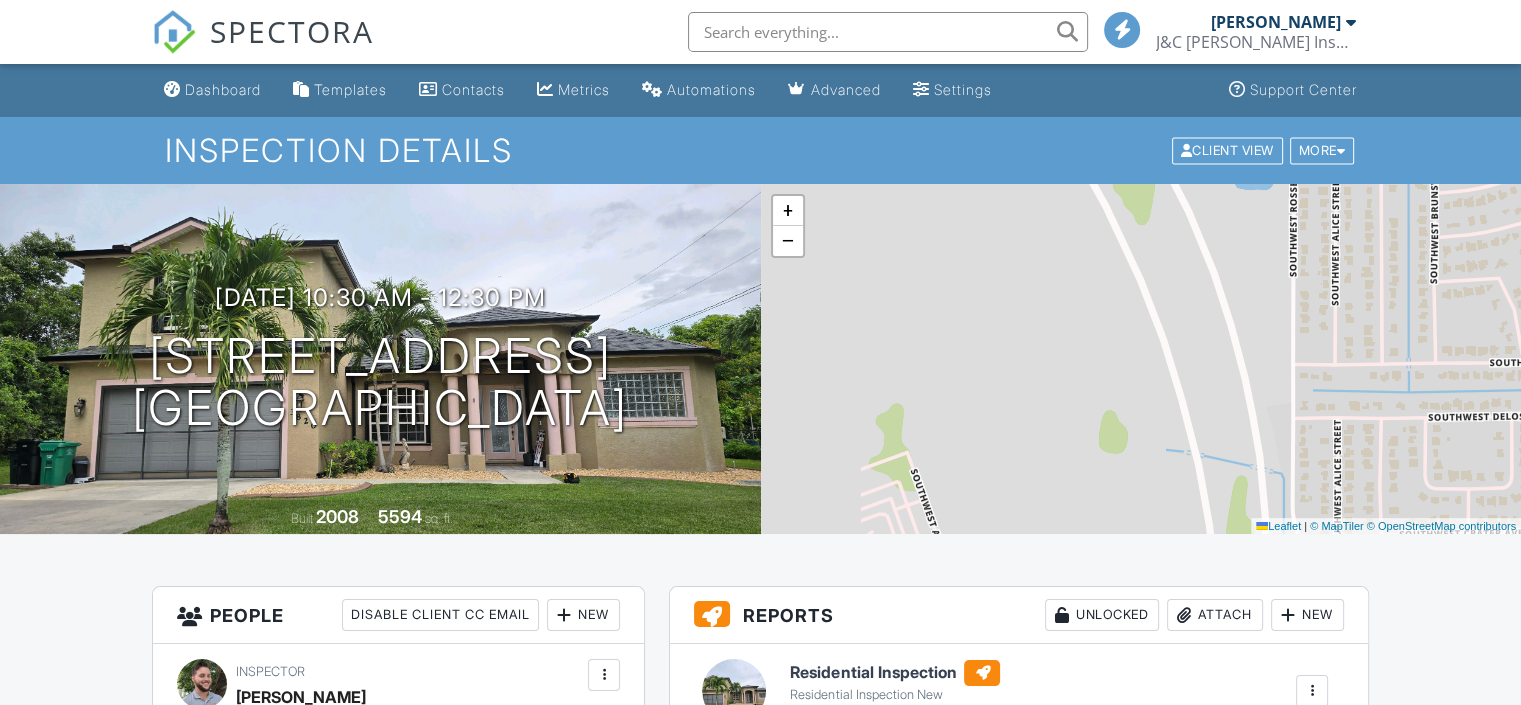 drag, startPoint x: 0, startPoint y: 0, endPoint x: 1523, endPoint y: 76, distance: 1524.895 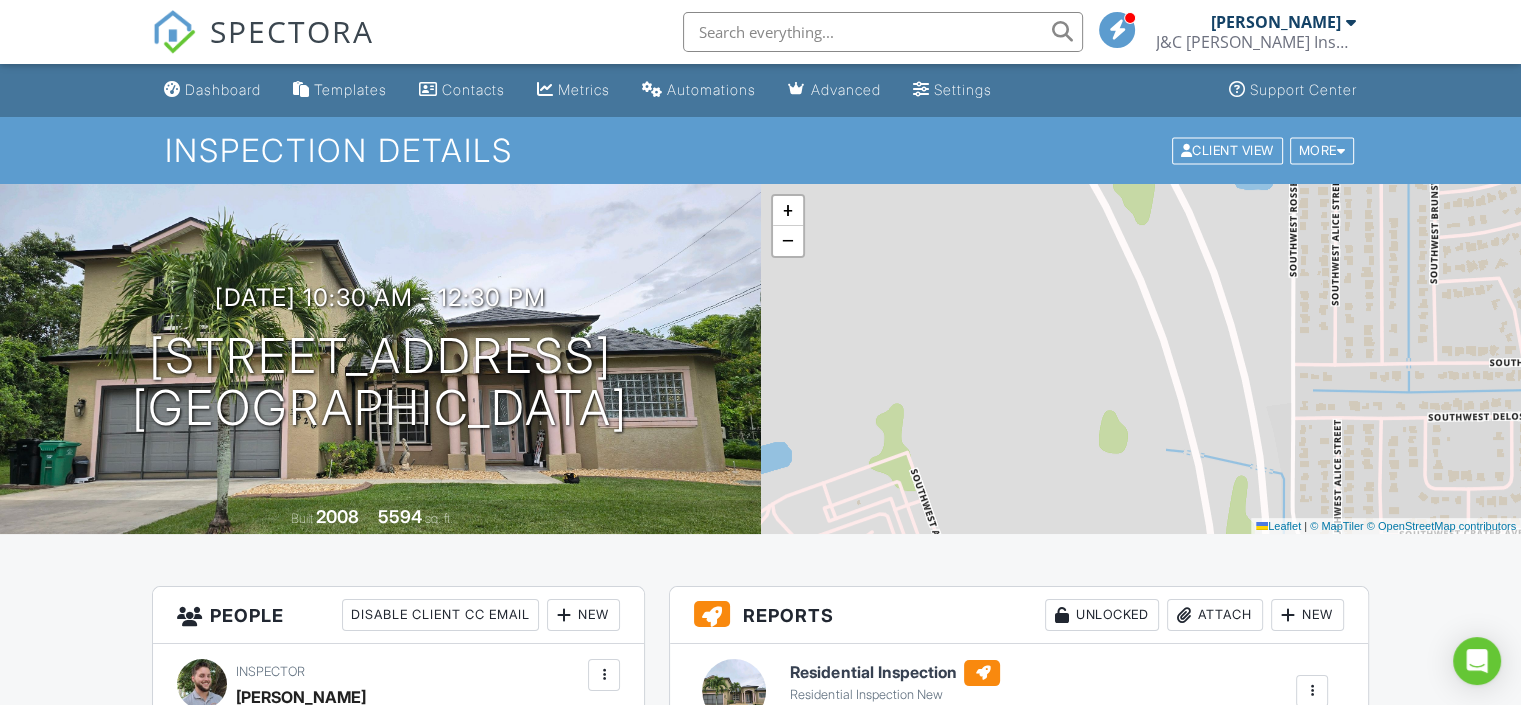drag, startPoint x: 1523, startPoint y: 76, endPoint x: 1527, endPoint y: 201, distance: 125.06398 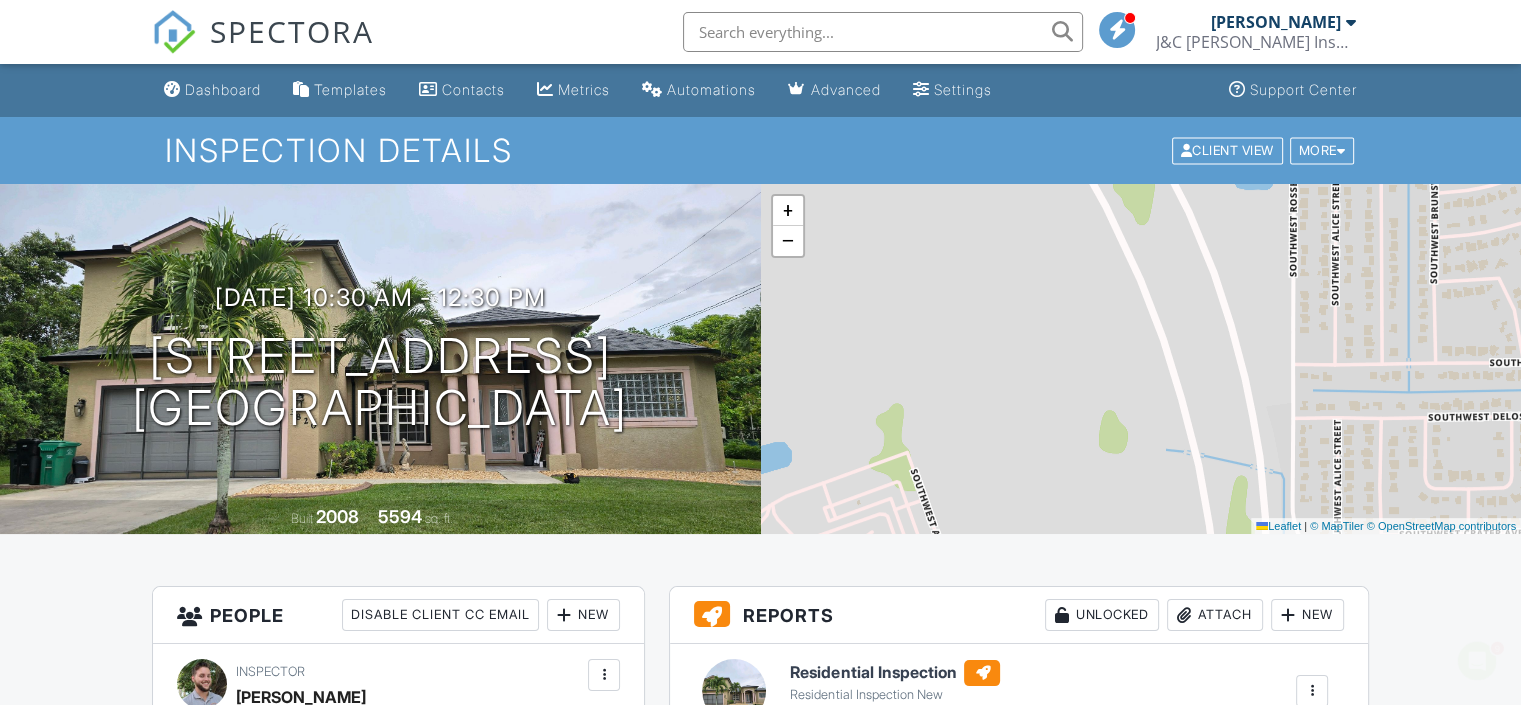 scroll, scrollTop: 0, scrollLeft: 0, axis: both 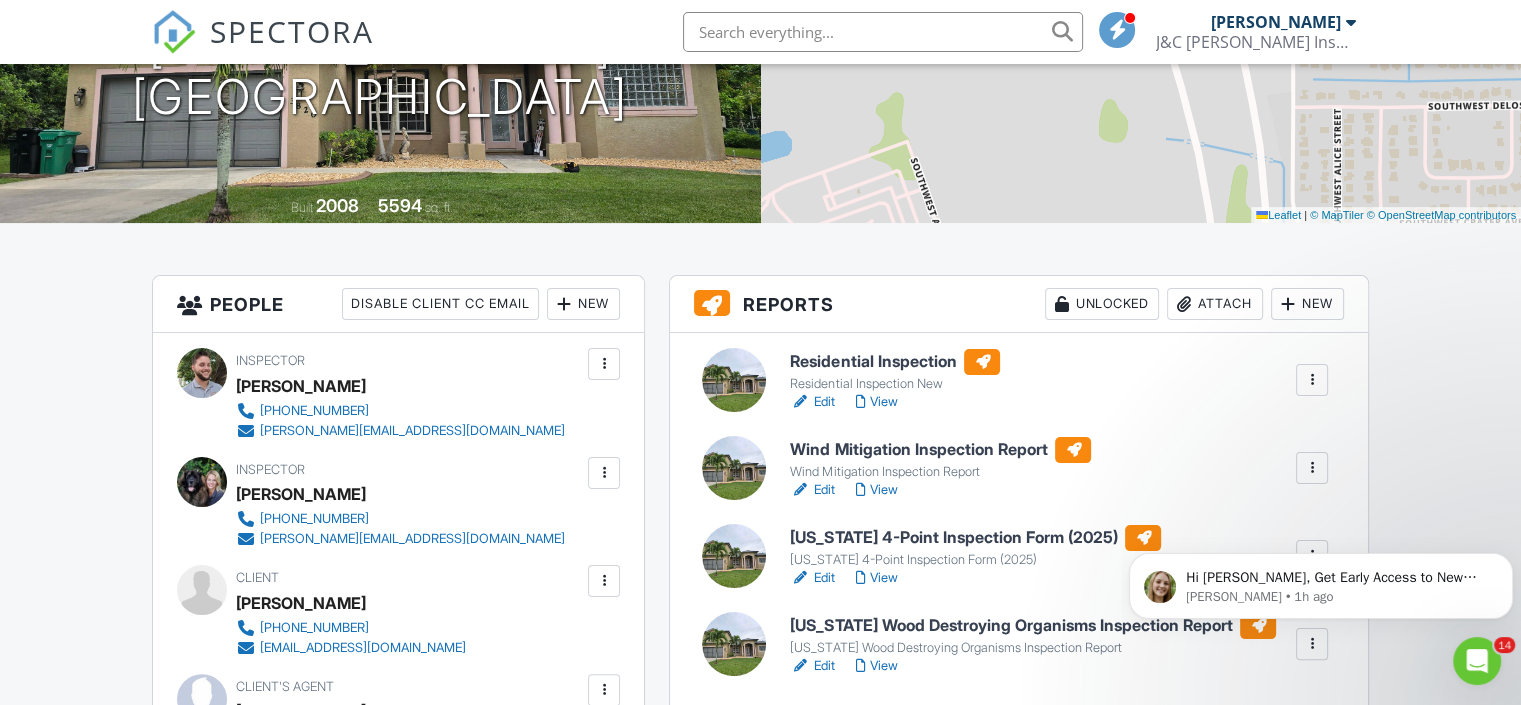 click on "View" at bounding box center [876, 402] 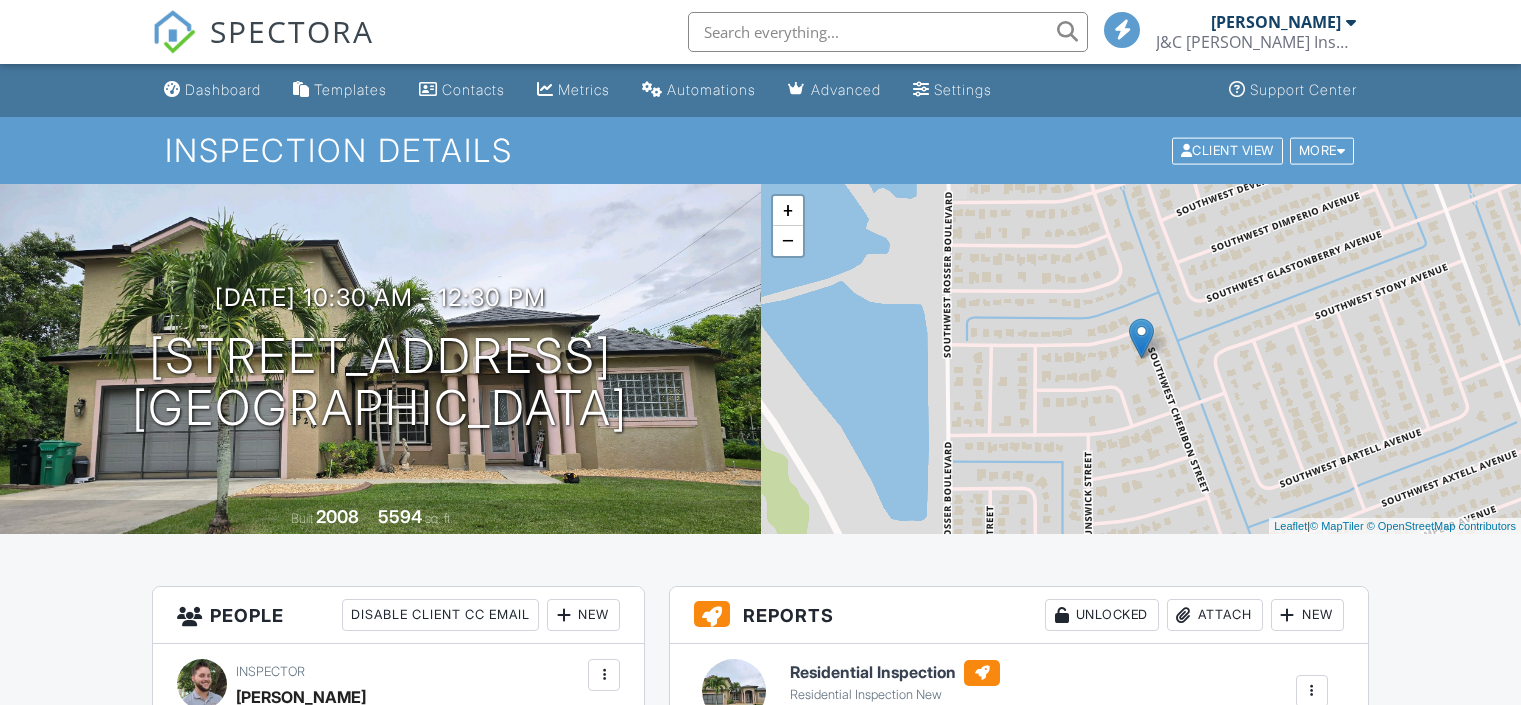 scroll, scrollTop: 0, scrollLeft: 0, axis: both 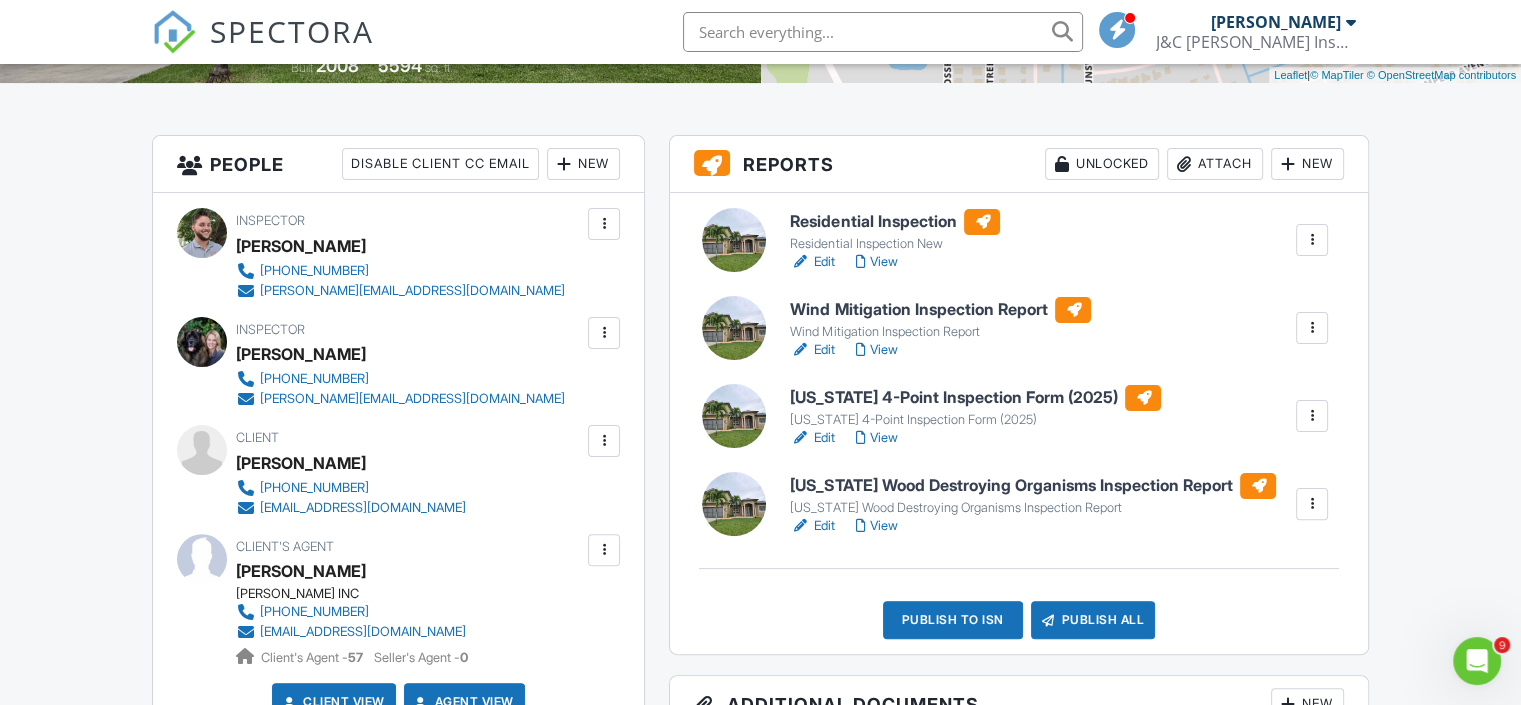 click on "View" at bounding box center [876, 526] 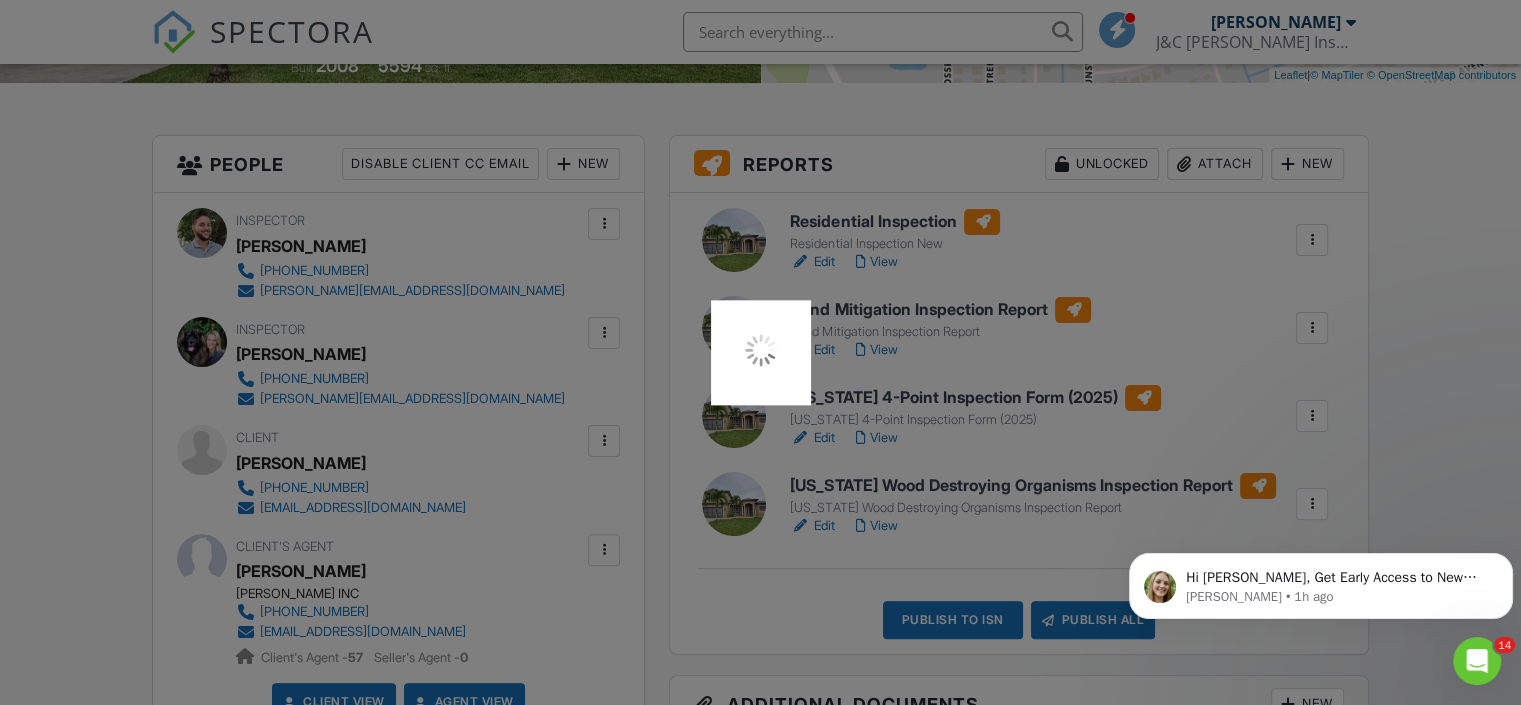 scroll, scrollTop: 0, scrollLeft: 0, axis: both 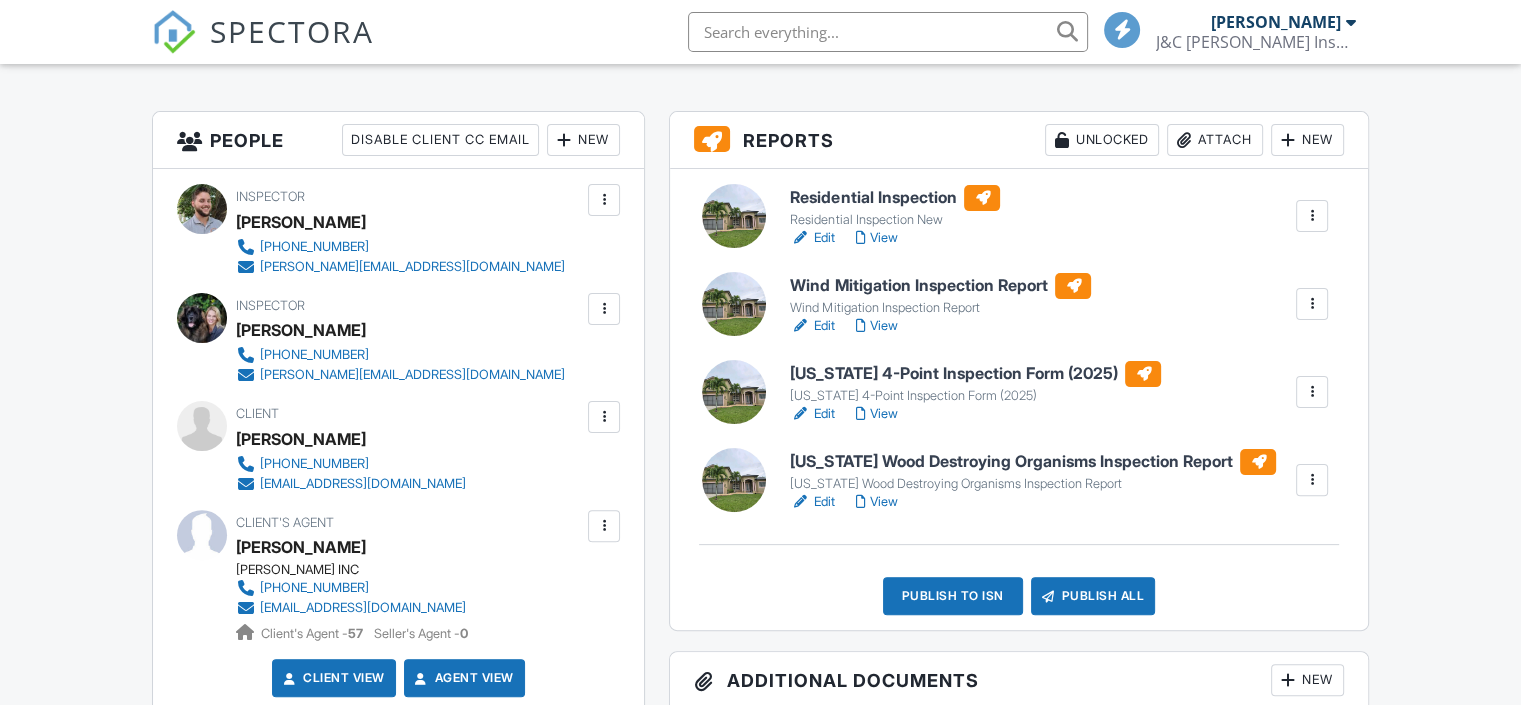 click on "Attach" at bounding box center [1215, 140] 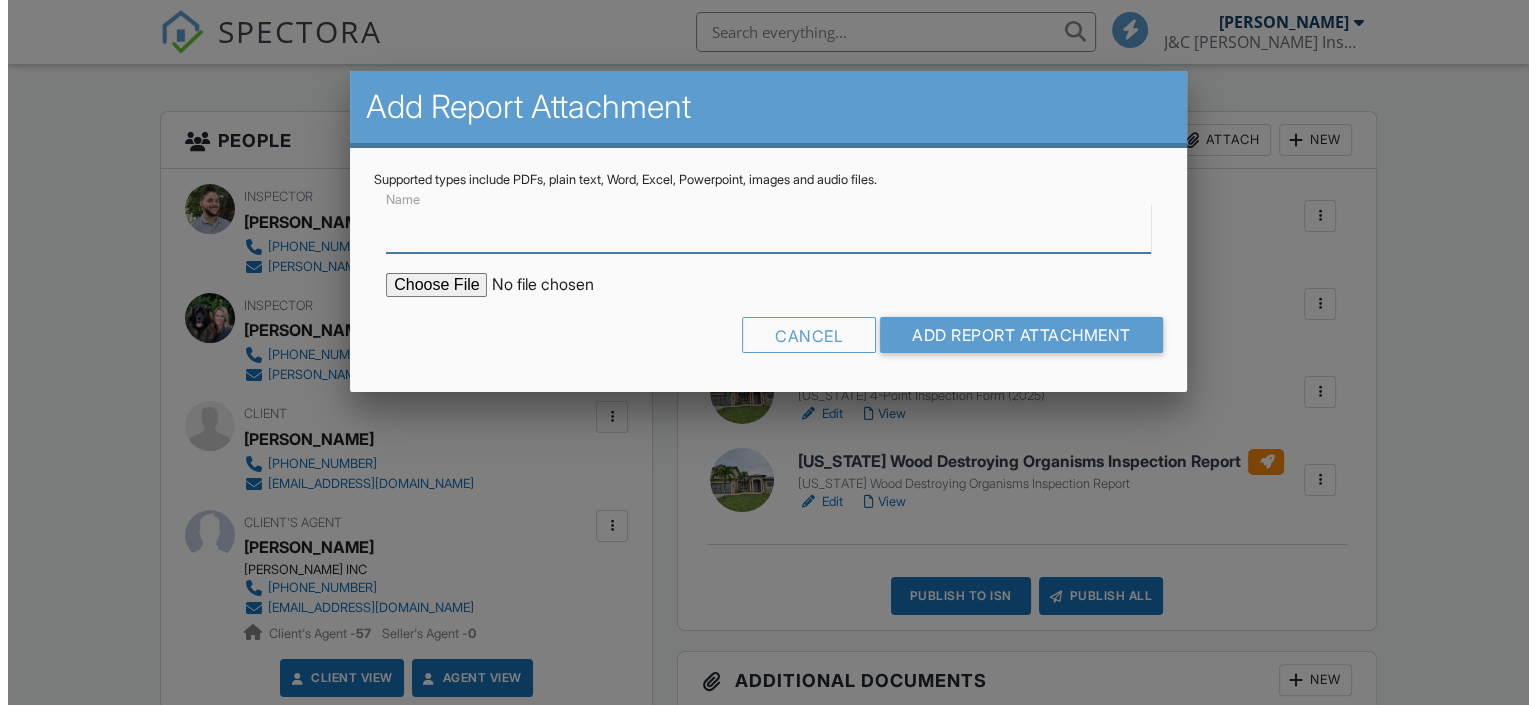 scroll, scrollTop: 475, scrollLeft: 0, axis: vertical 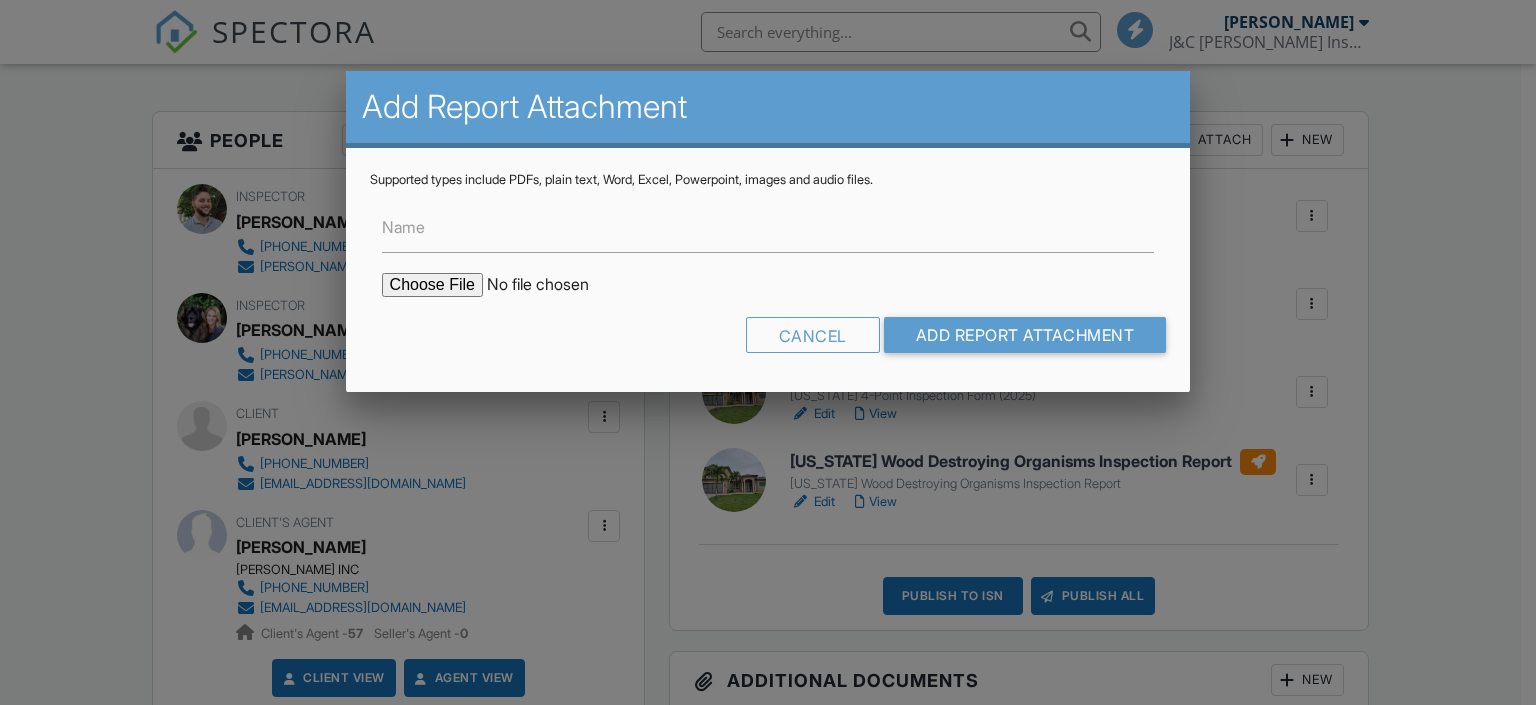click at bounding box center [768, 340] 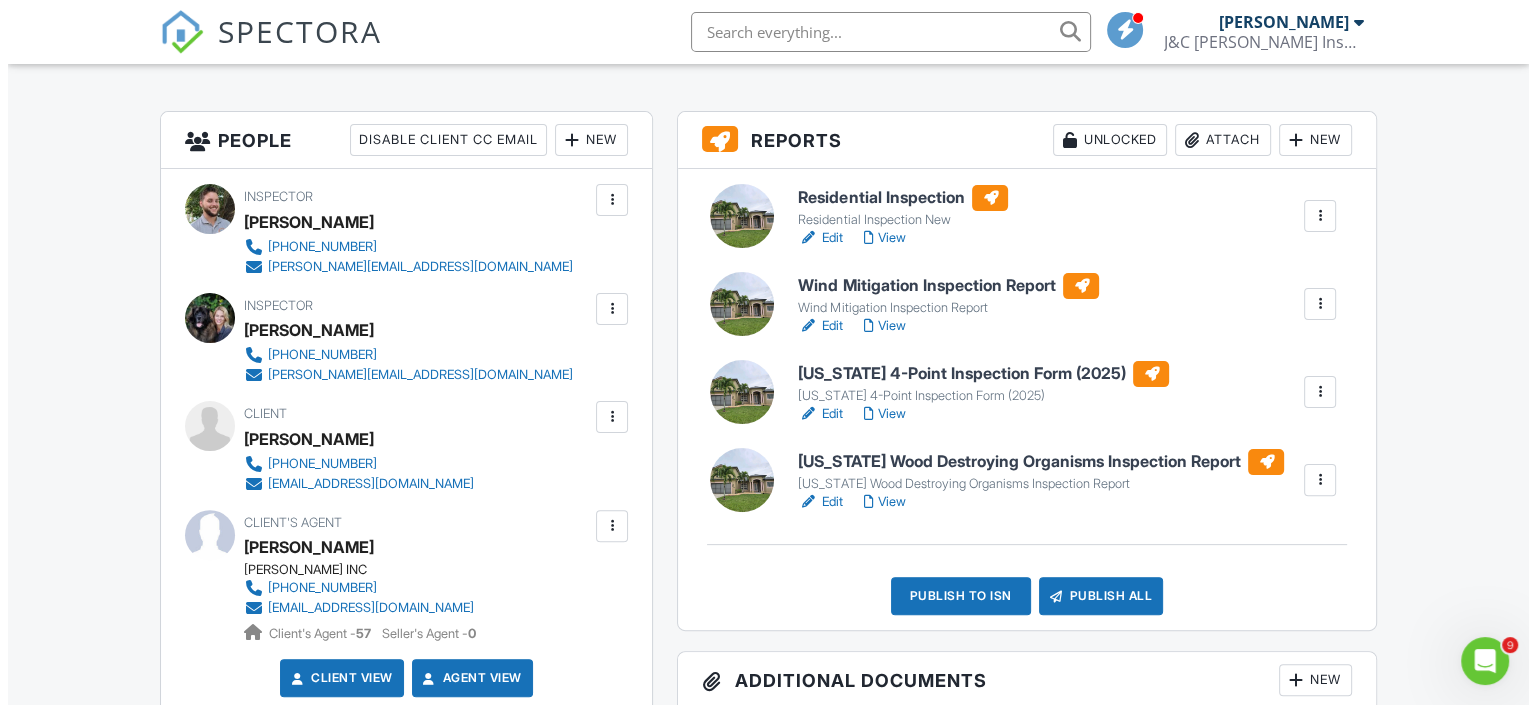 scroll, scrollTop: 0, scrollLeft: 0, axis: both 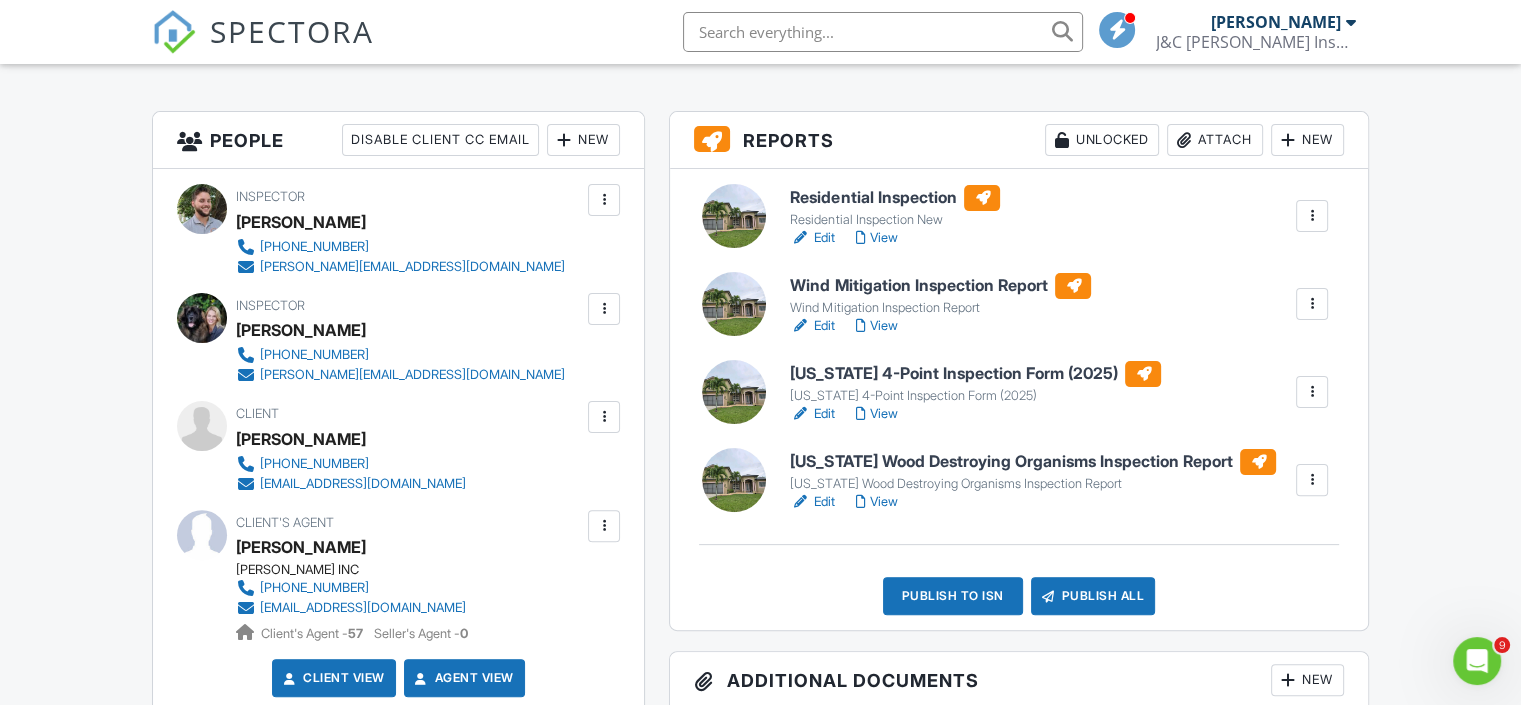 click on "Attach" at bounding box center (1215, 140) 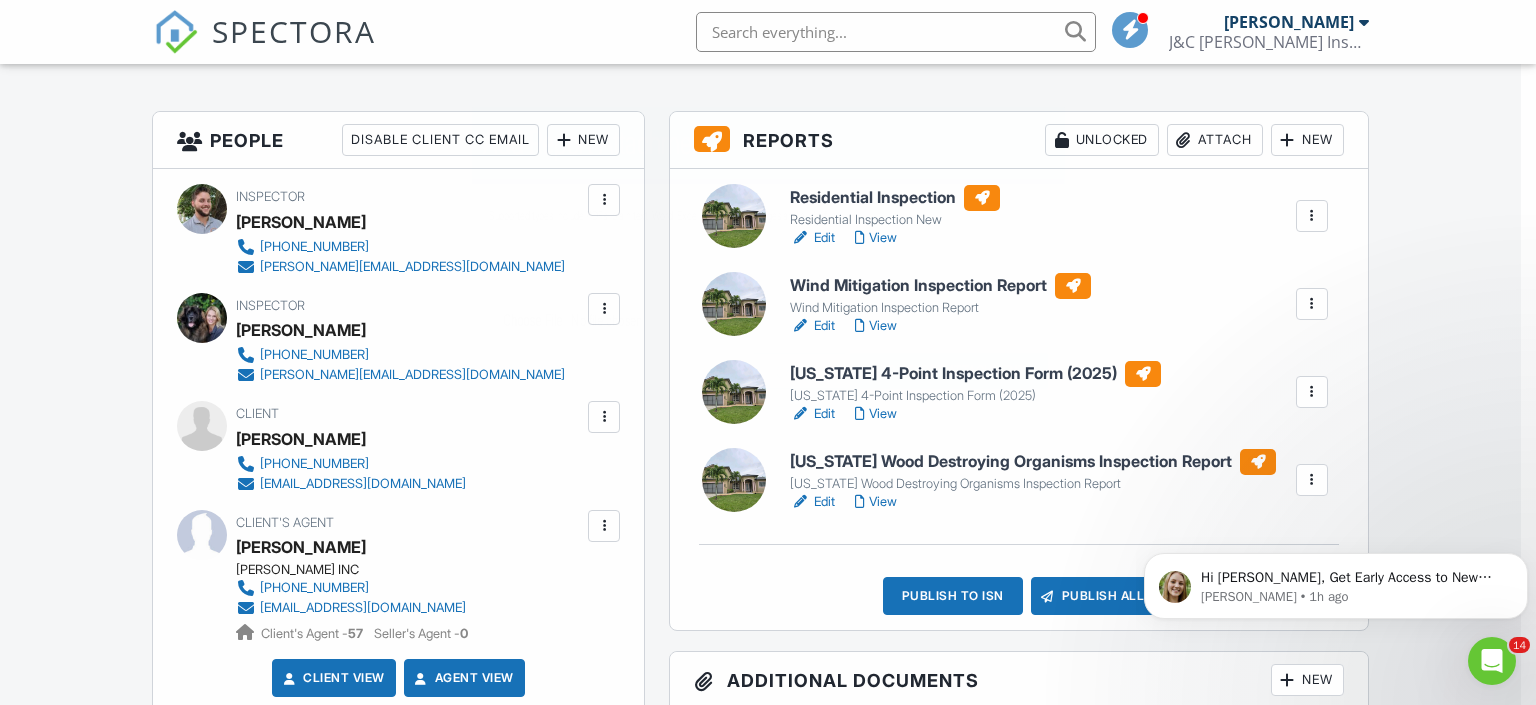 scroll, scrollTop: 0, scrollLeft: 0, axis: both 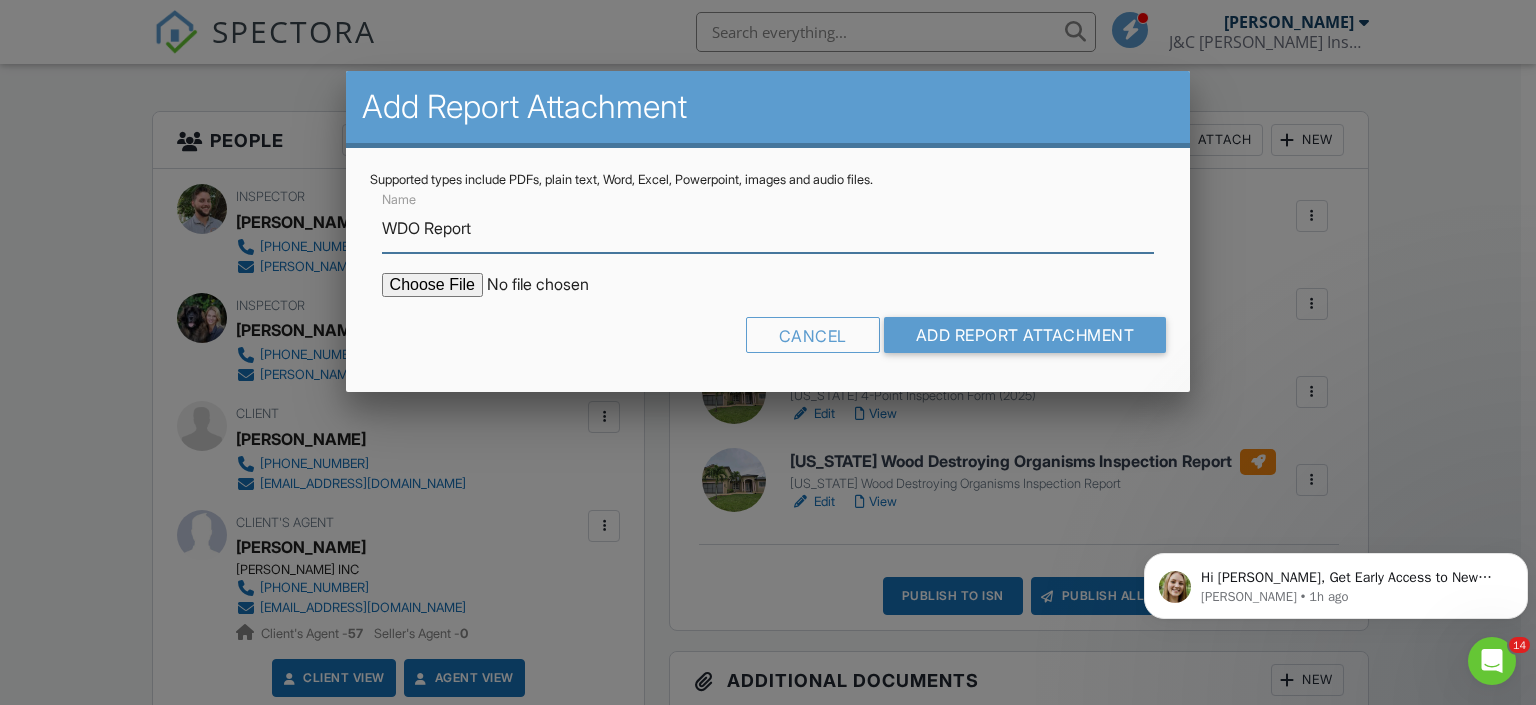 type on "WDO Report" 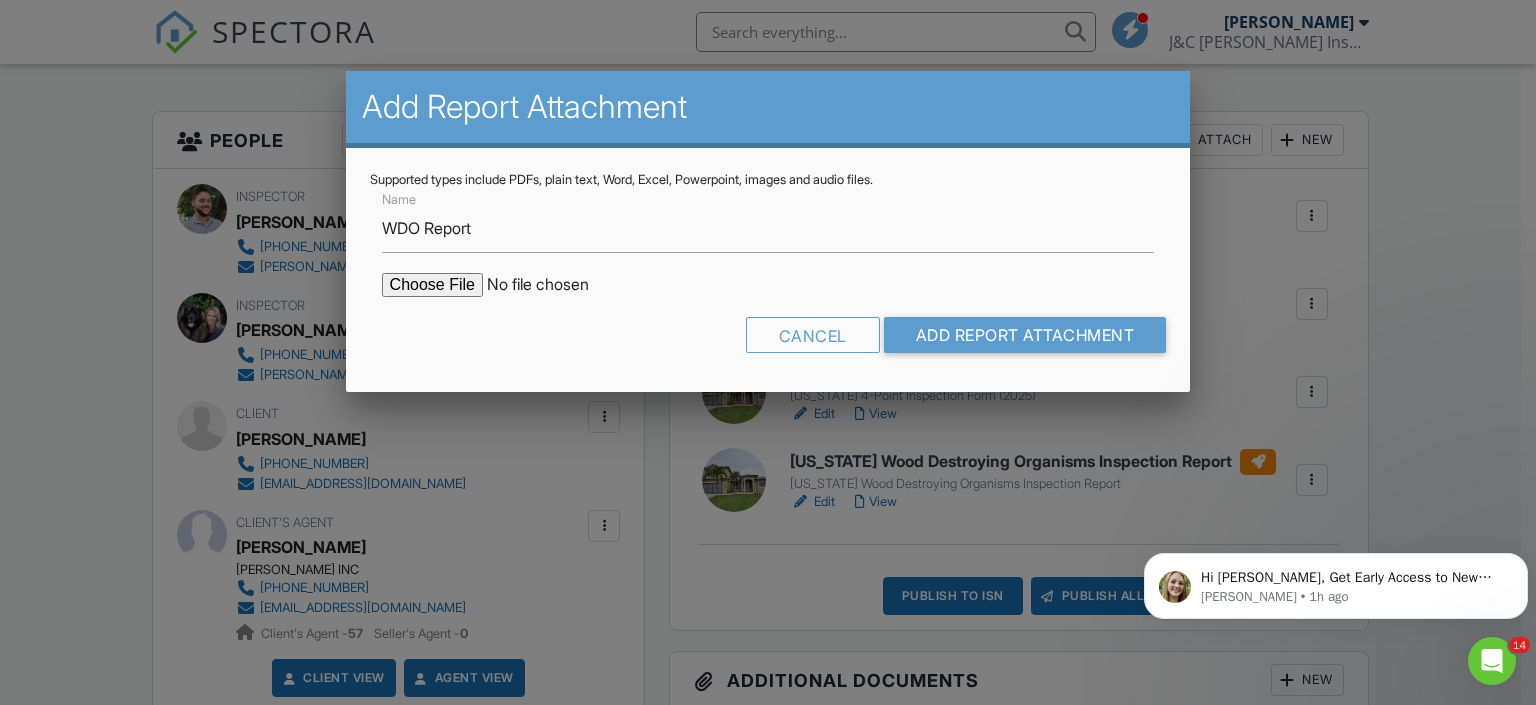 click at bounding box center (552, 285) 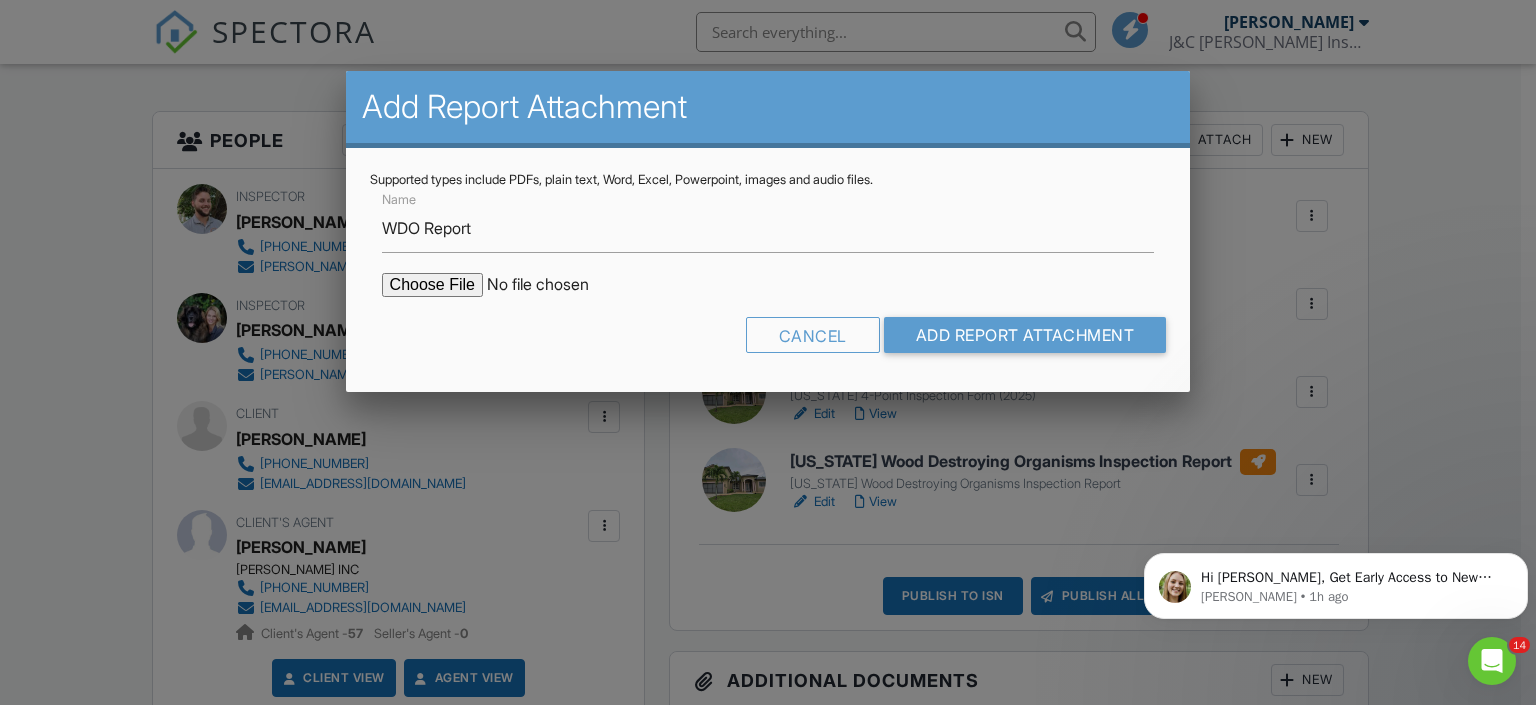 type on "C:\fakepath\3820_SW_Cheribon_St___Florida_Wood_Destroying_Organisms_Inspection_Report.pdf" 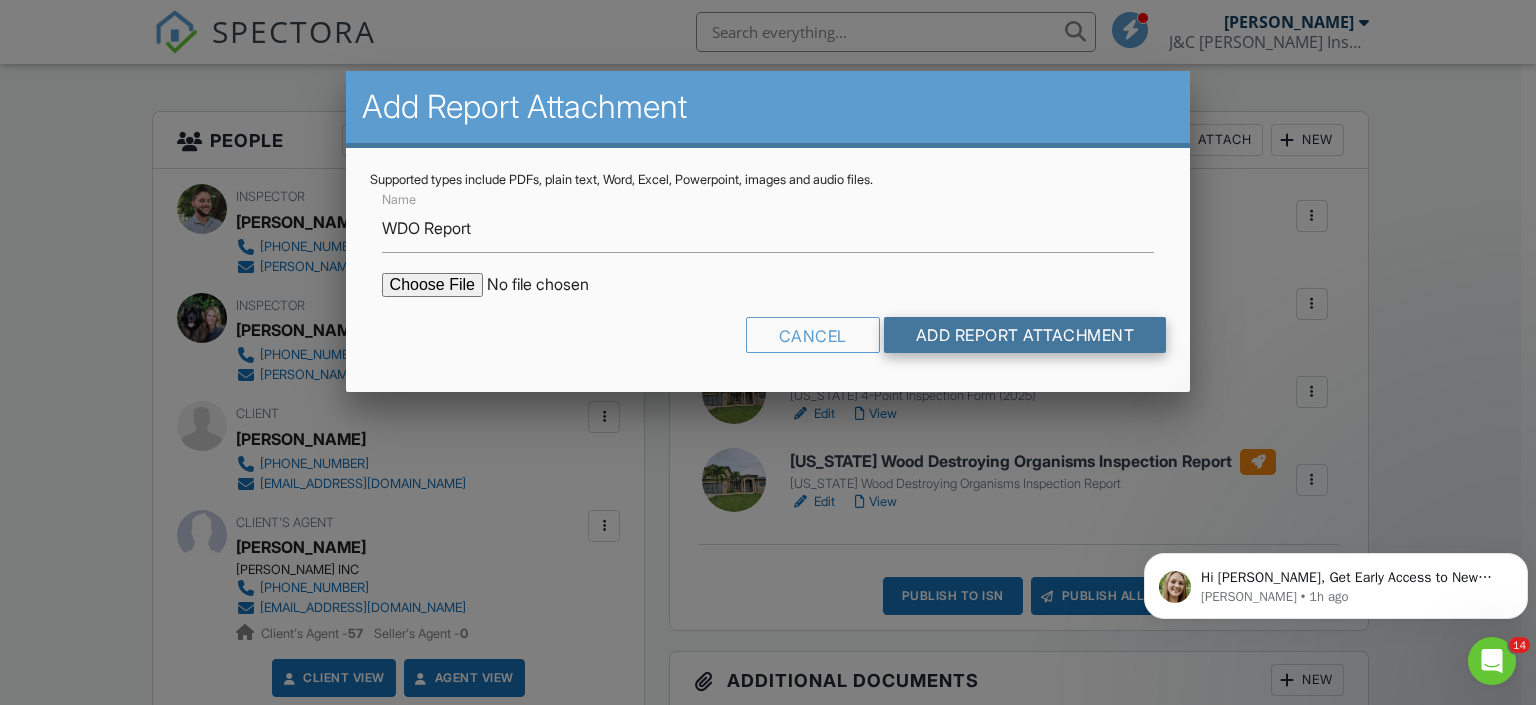 click on "Add Report Attachment" at bounding box center [1025, 335] 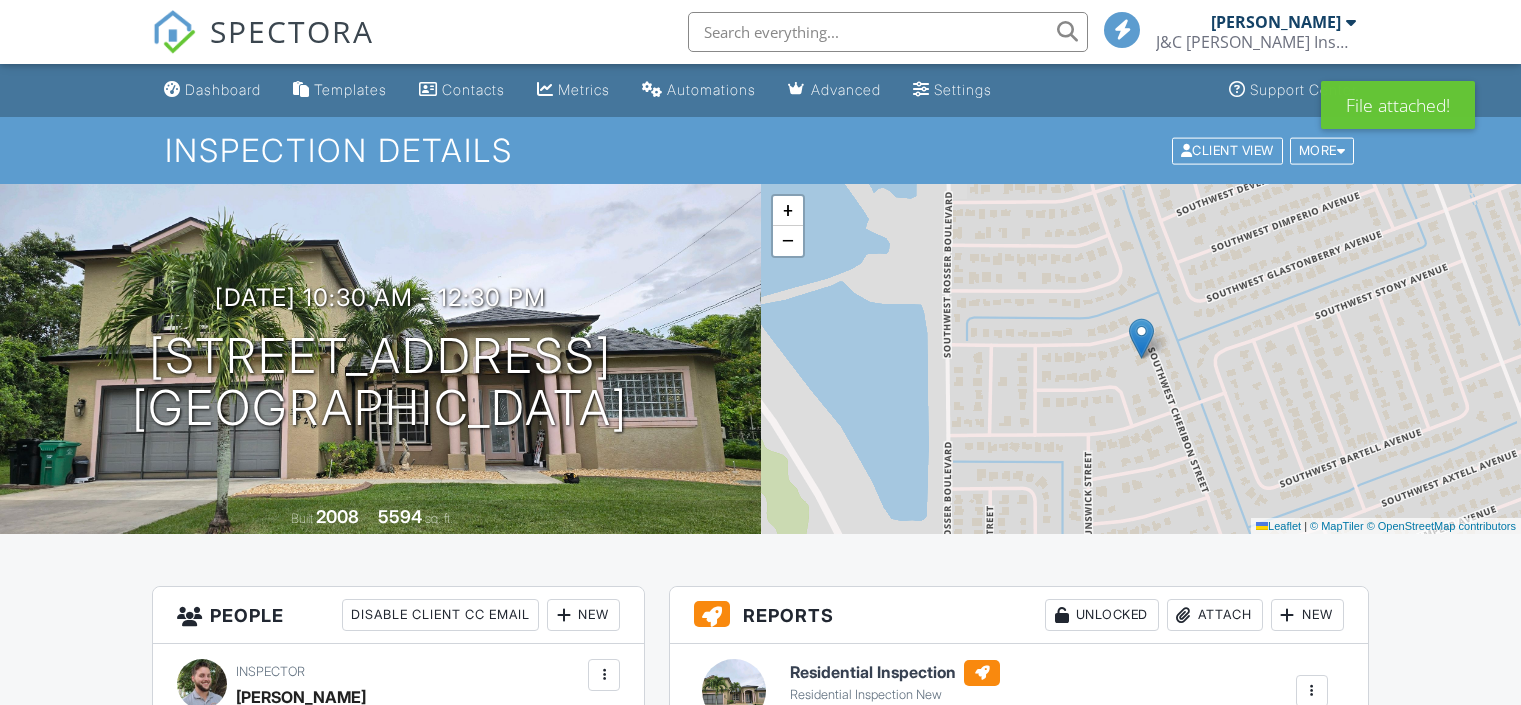 scroll, scrollTop: 0, scrollLeft: 0, axis: both 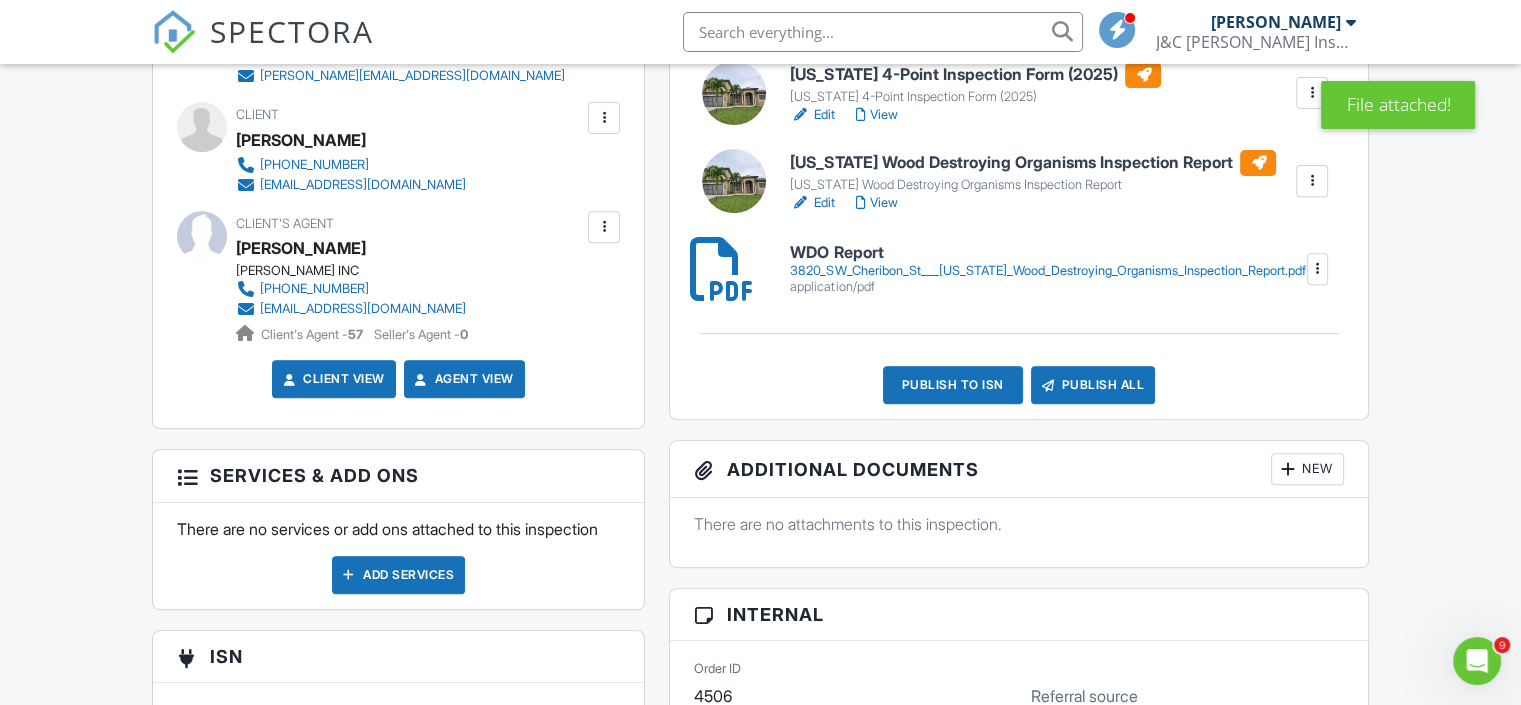 click at bounding box center (1312, 181) 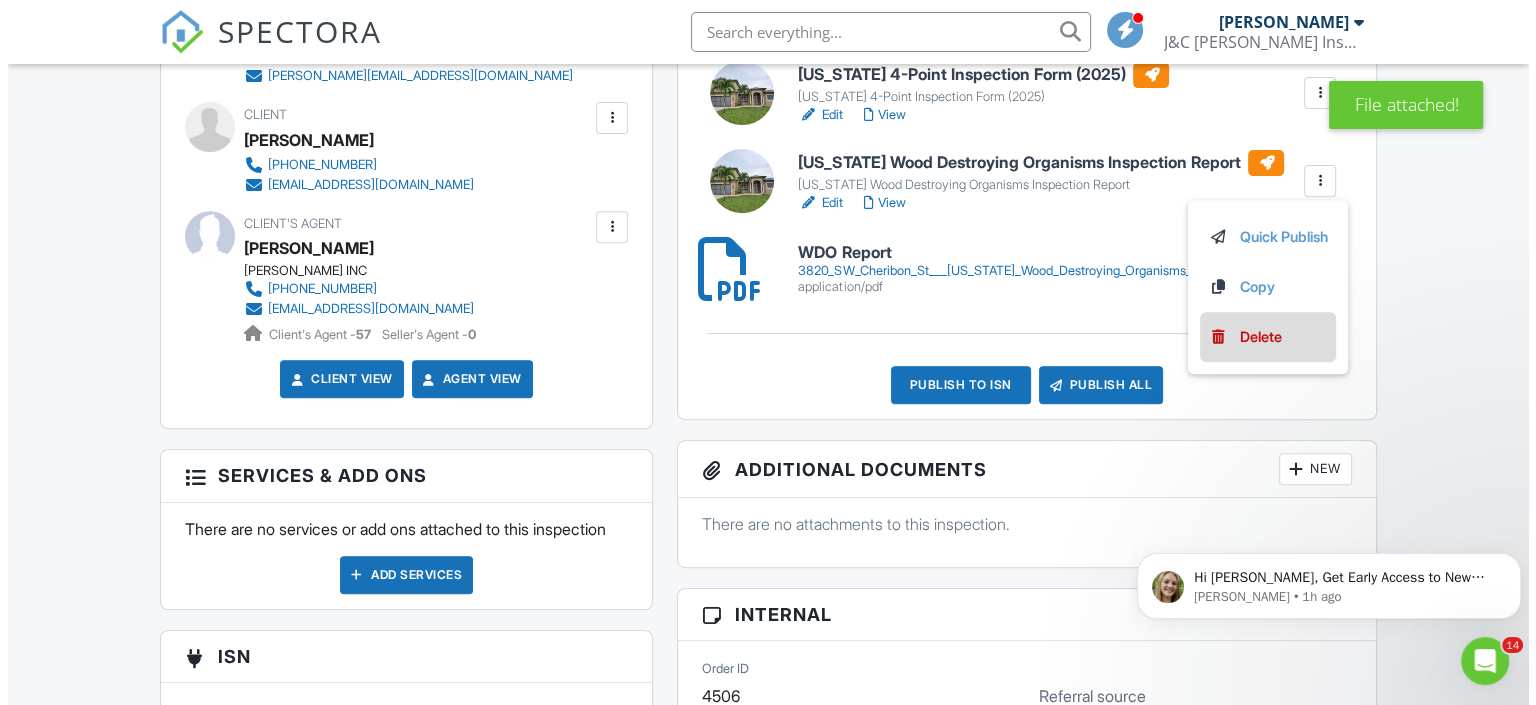 scroll, scrollTop: 0, scrollLeft: 0, axis: both 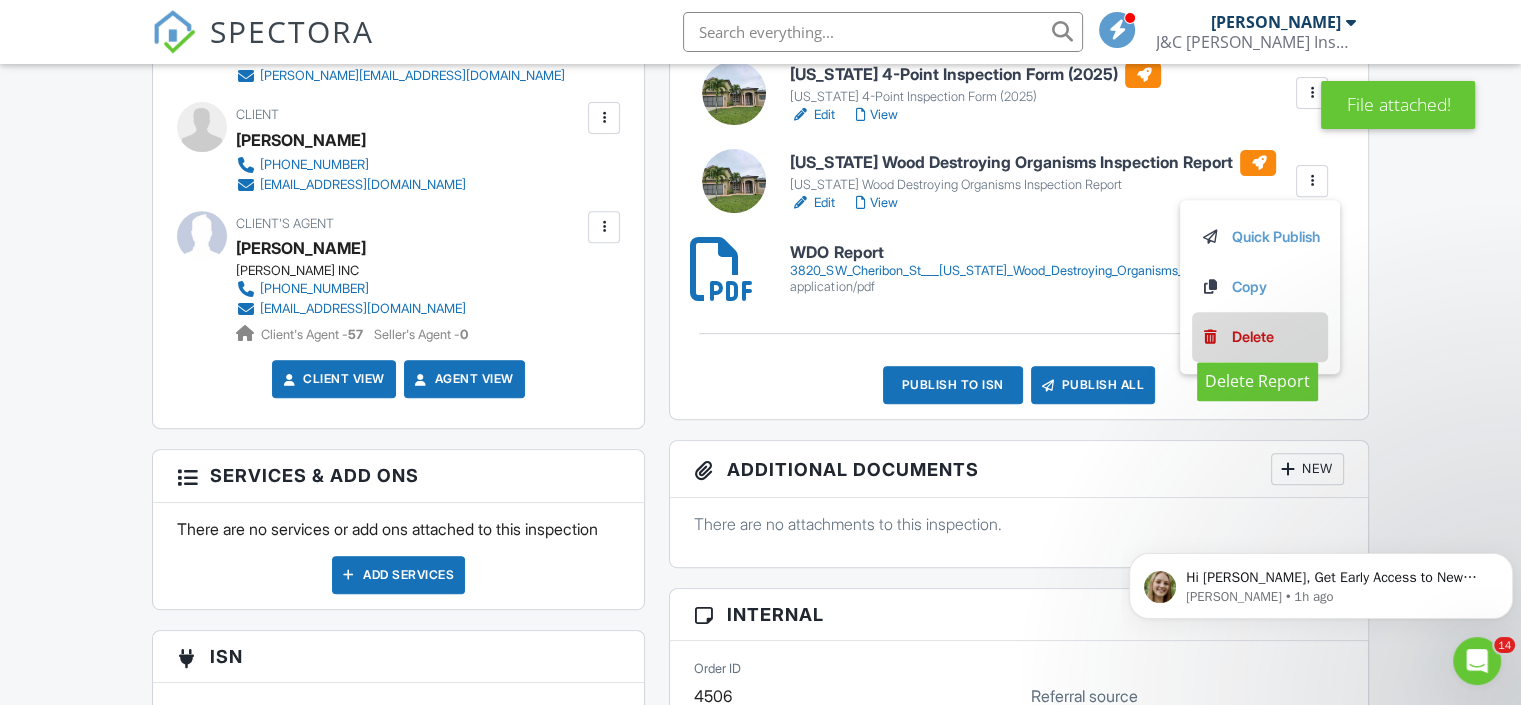 click on "Delete" at bounding box center (1253, 337) 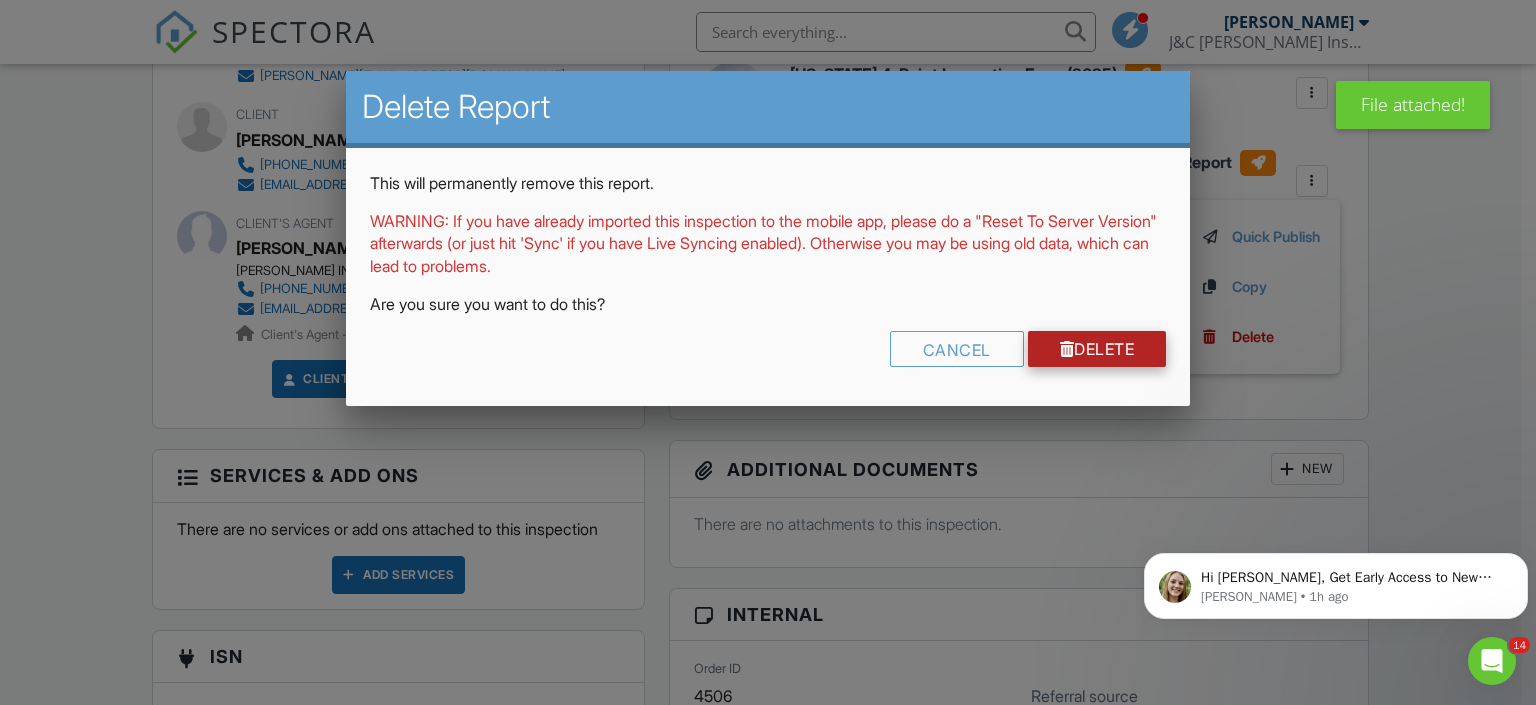click at bounding box center [1067, 349] 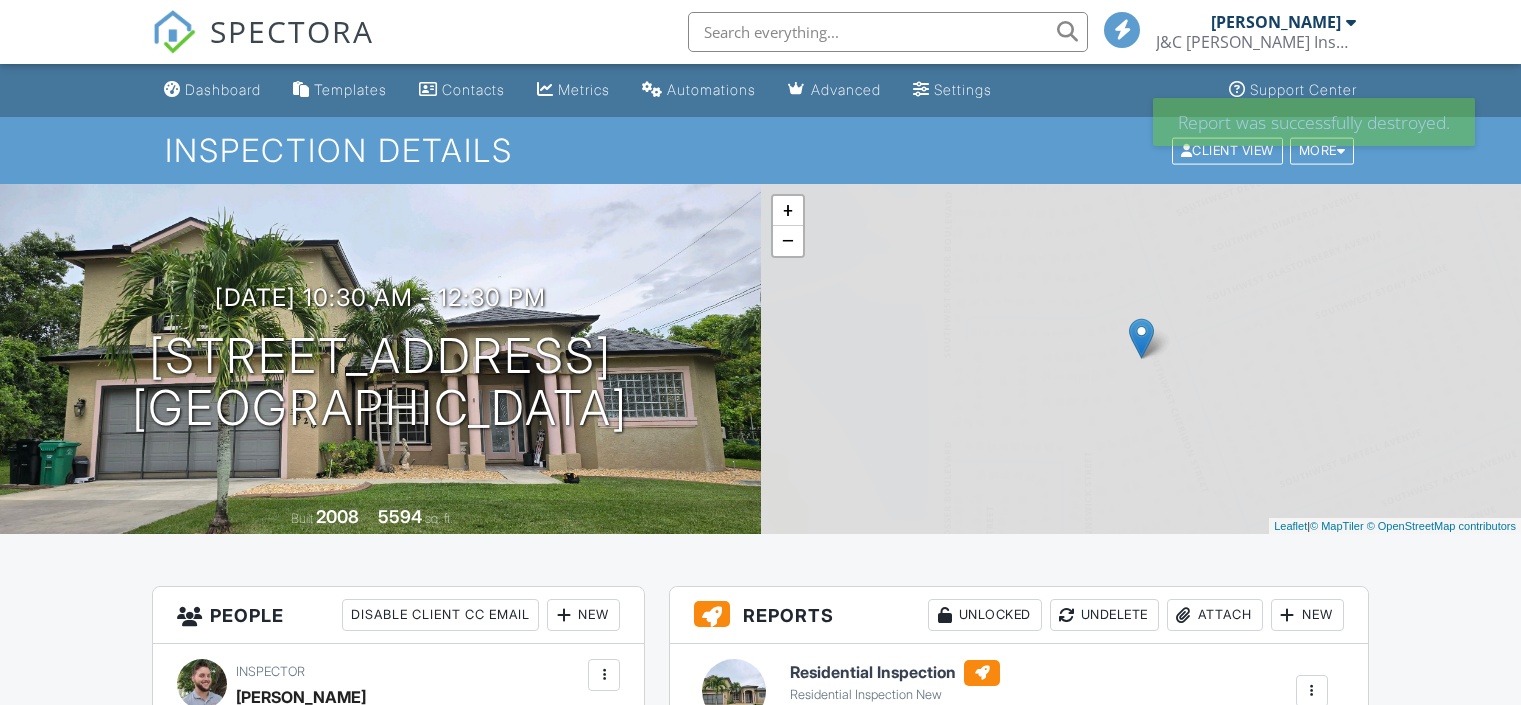 scroll, scrollTop: 0, scrollLeft: 0, axis: both 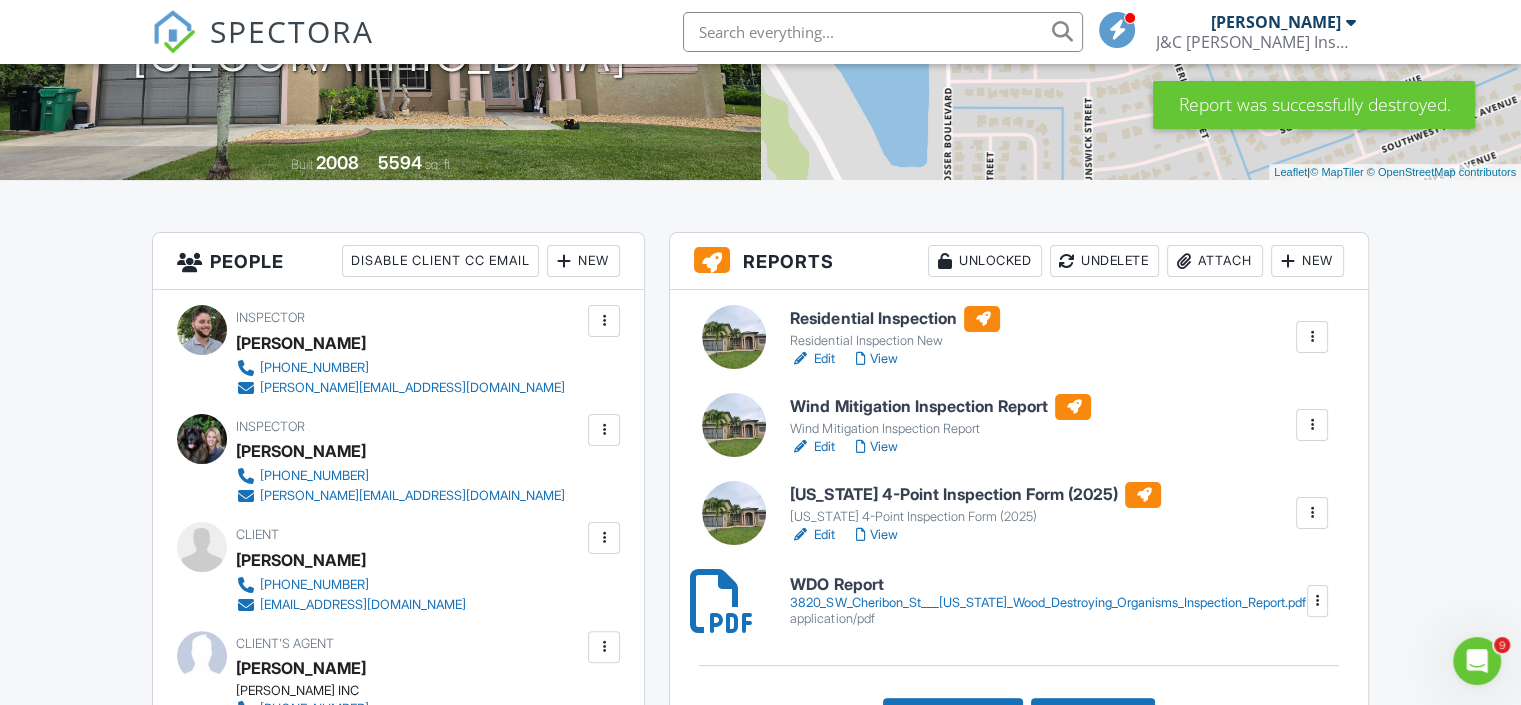 click at bounding box center [604, 430] 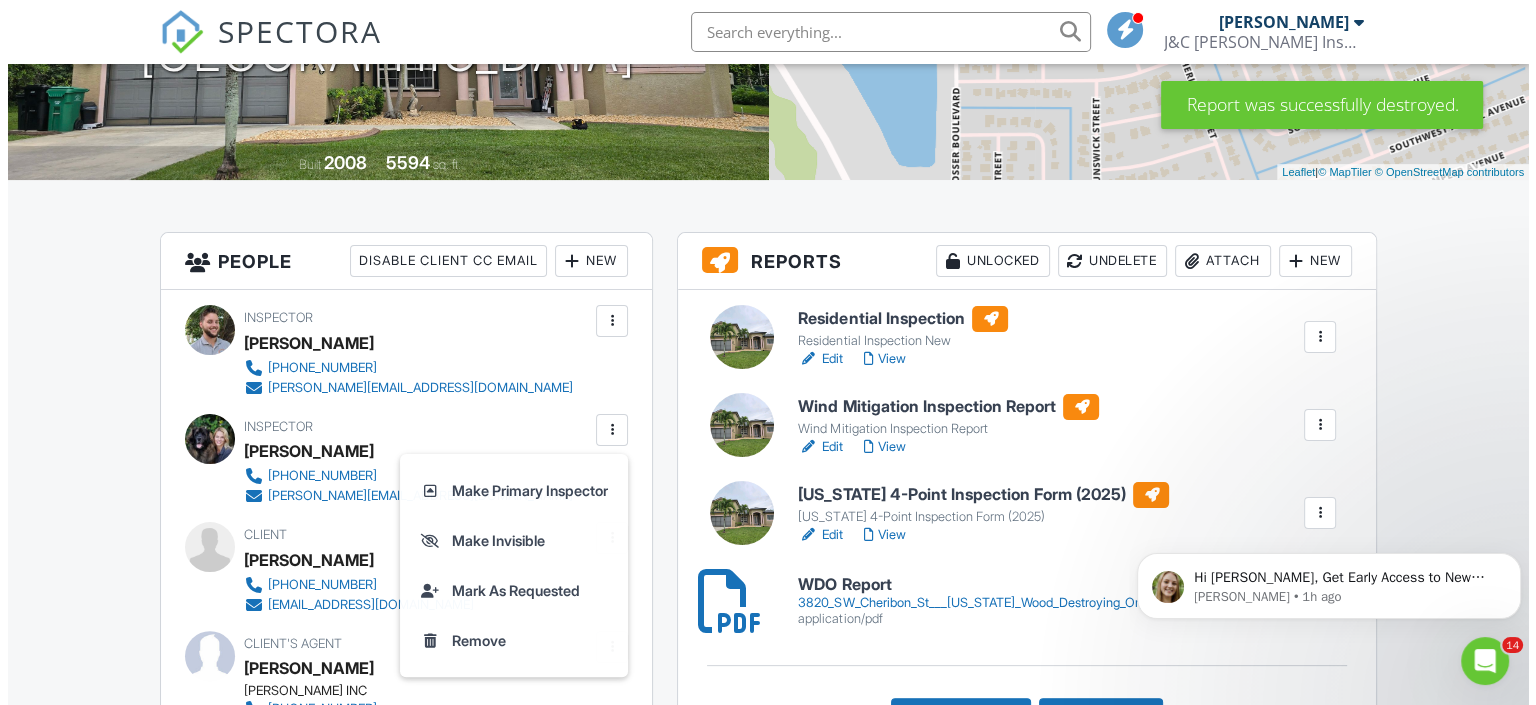 scroll, scrollTop: 0, scrollLeft: 0, axis: both 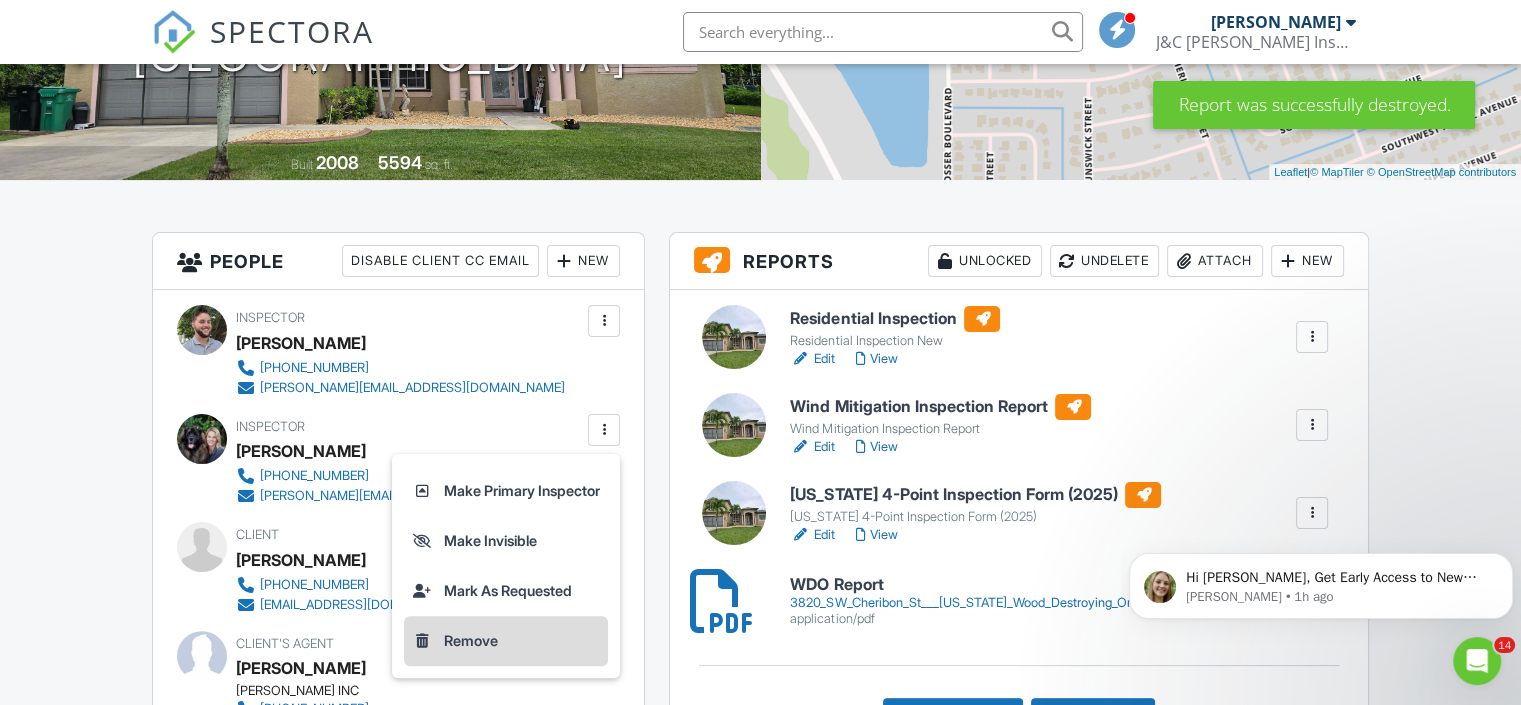 click on "Remove" at bounding box center (506, 641) 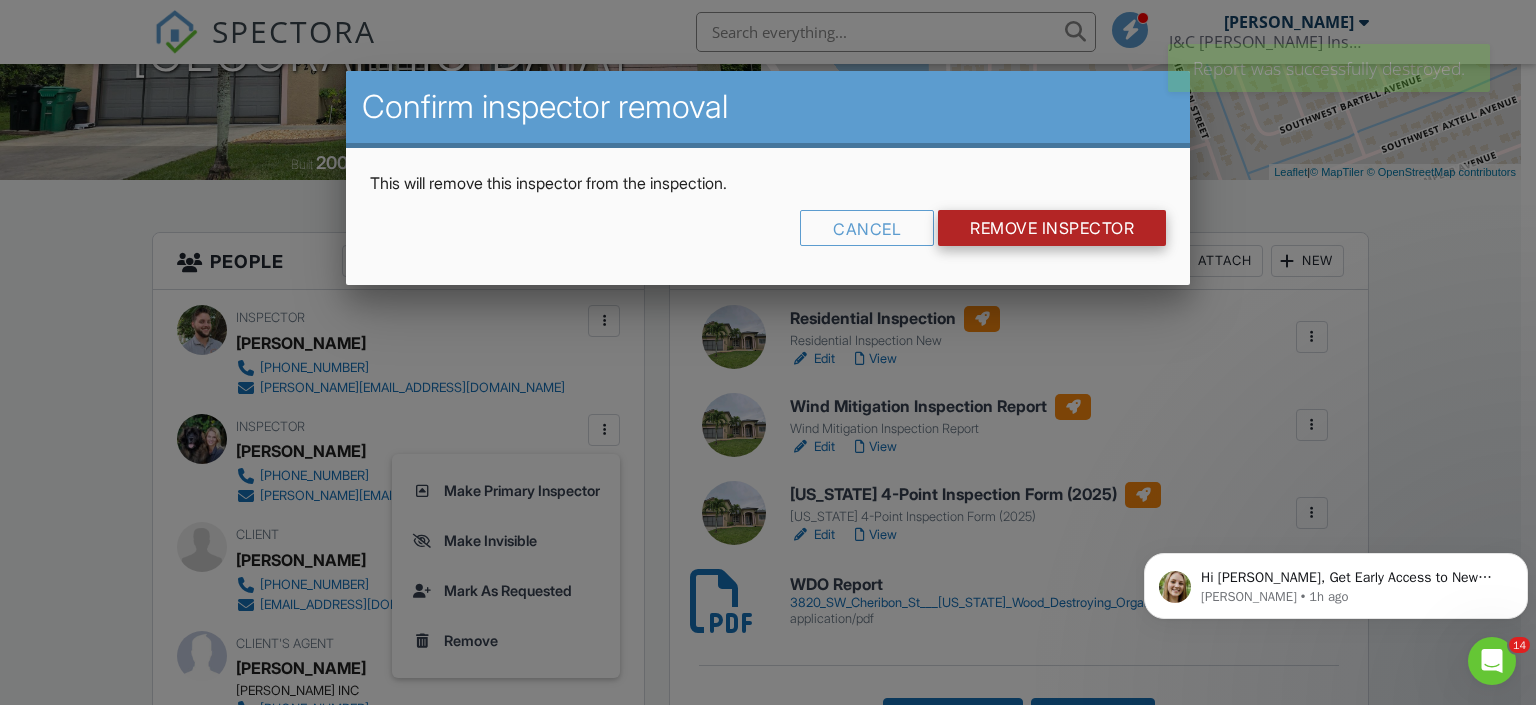 click on "Remove Inspector" at bounding box center [1052, 228] 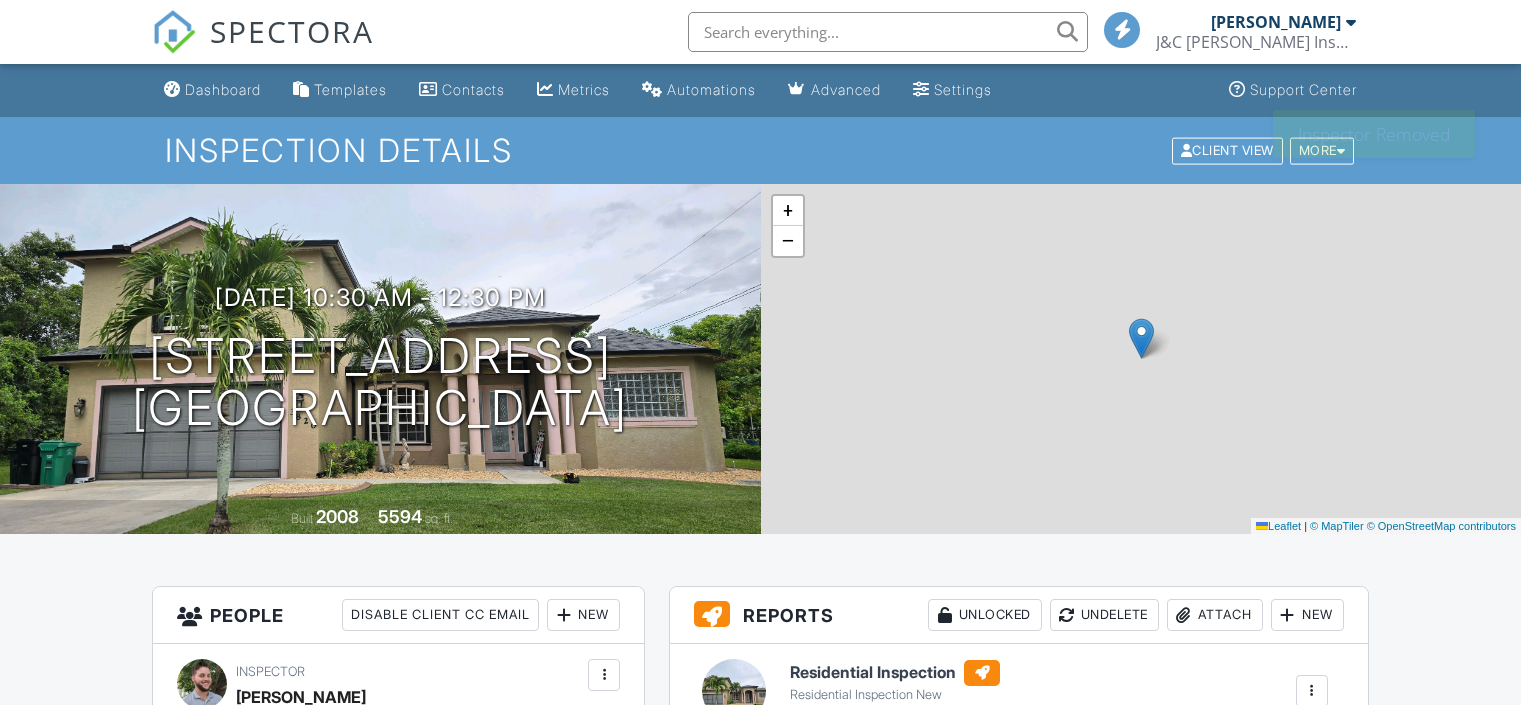 scroll, scrollTop: 0, scrollLeft: 0, axis: both 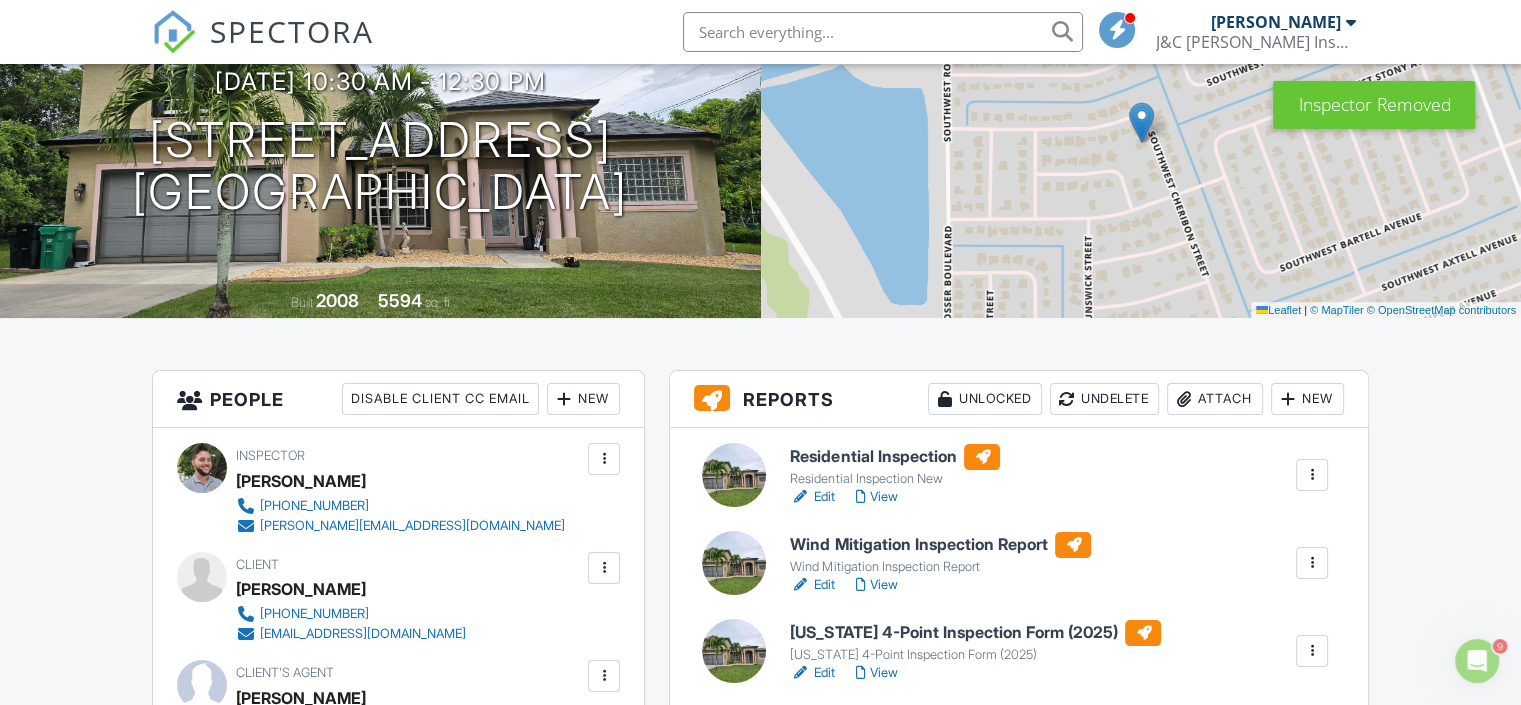 click at bounding box center (604, 459) 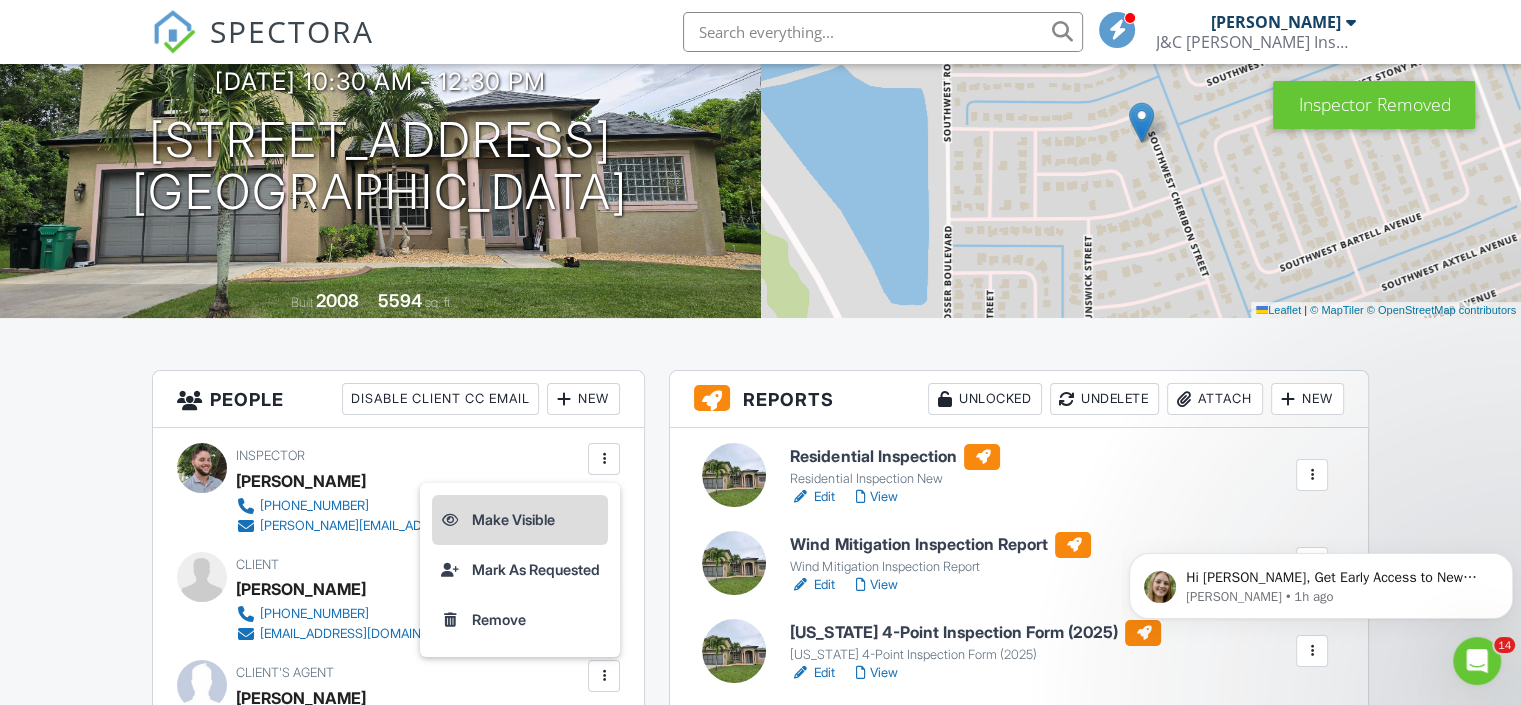 scroll, scrollTop: 0, scrollLeft: 0, axis: both 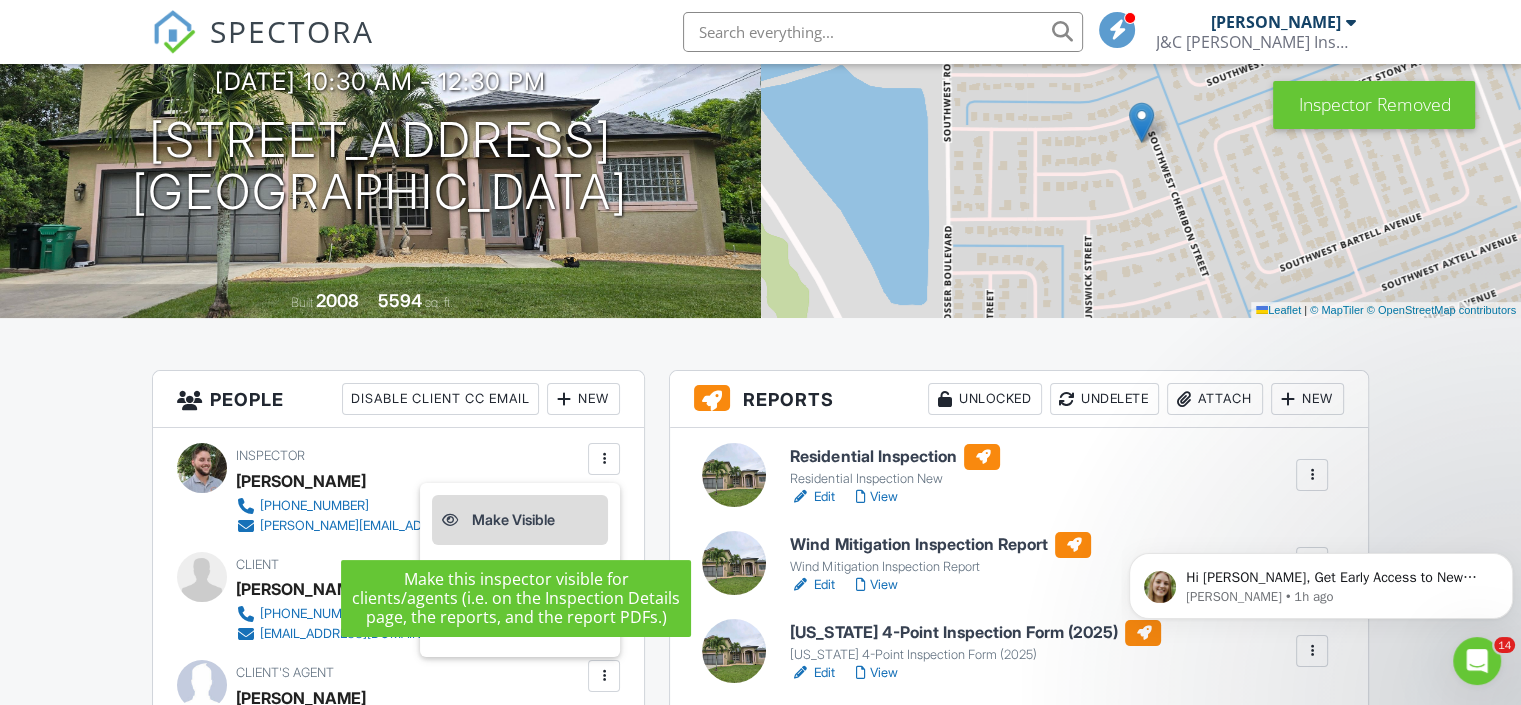 click on "Make Visible" at bounding box center (520, 520) 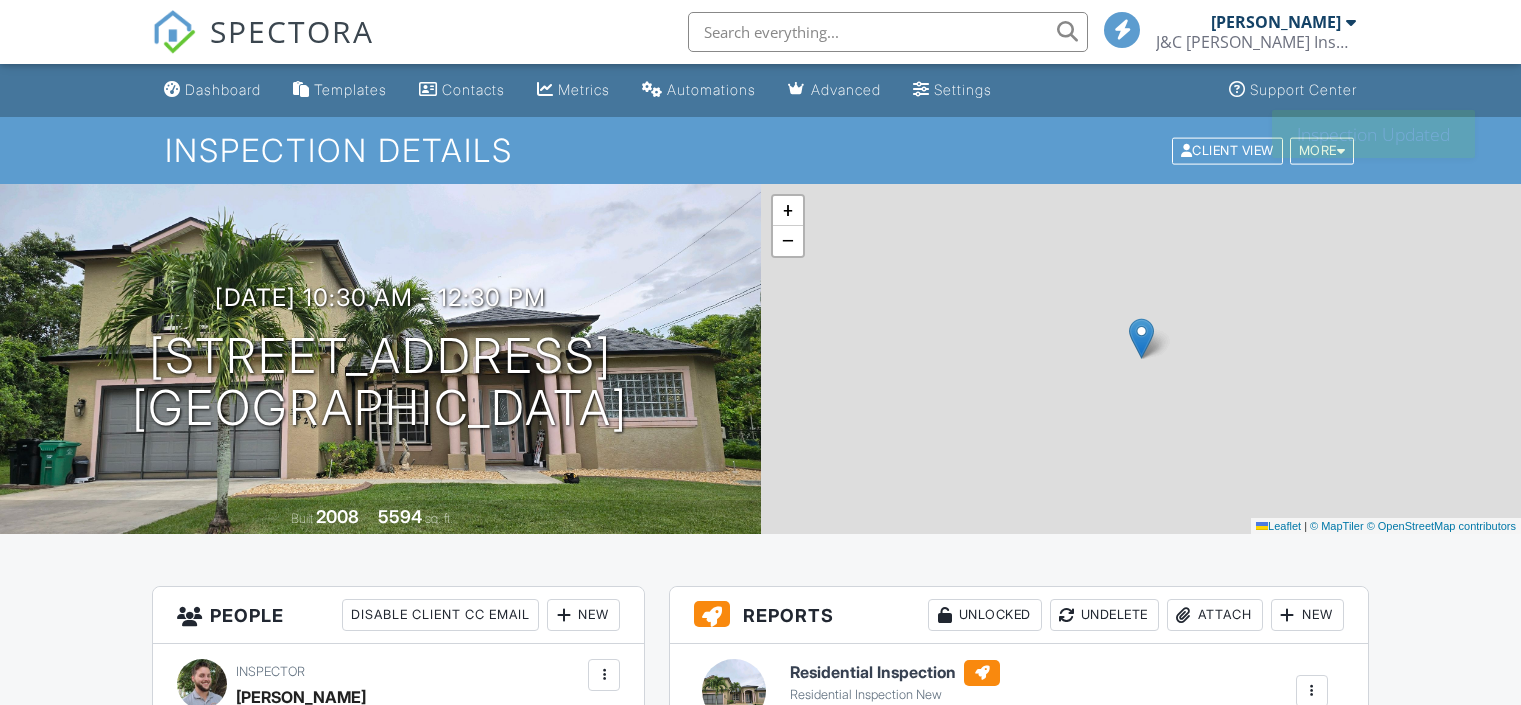 scroll, scrollTop: 0, scrollLeft: 0, axis: both 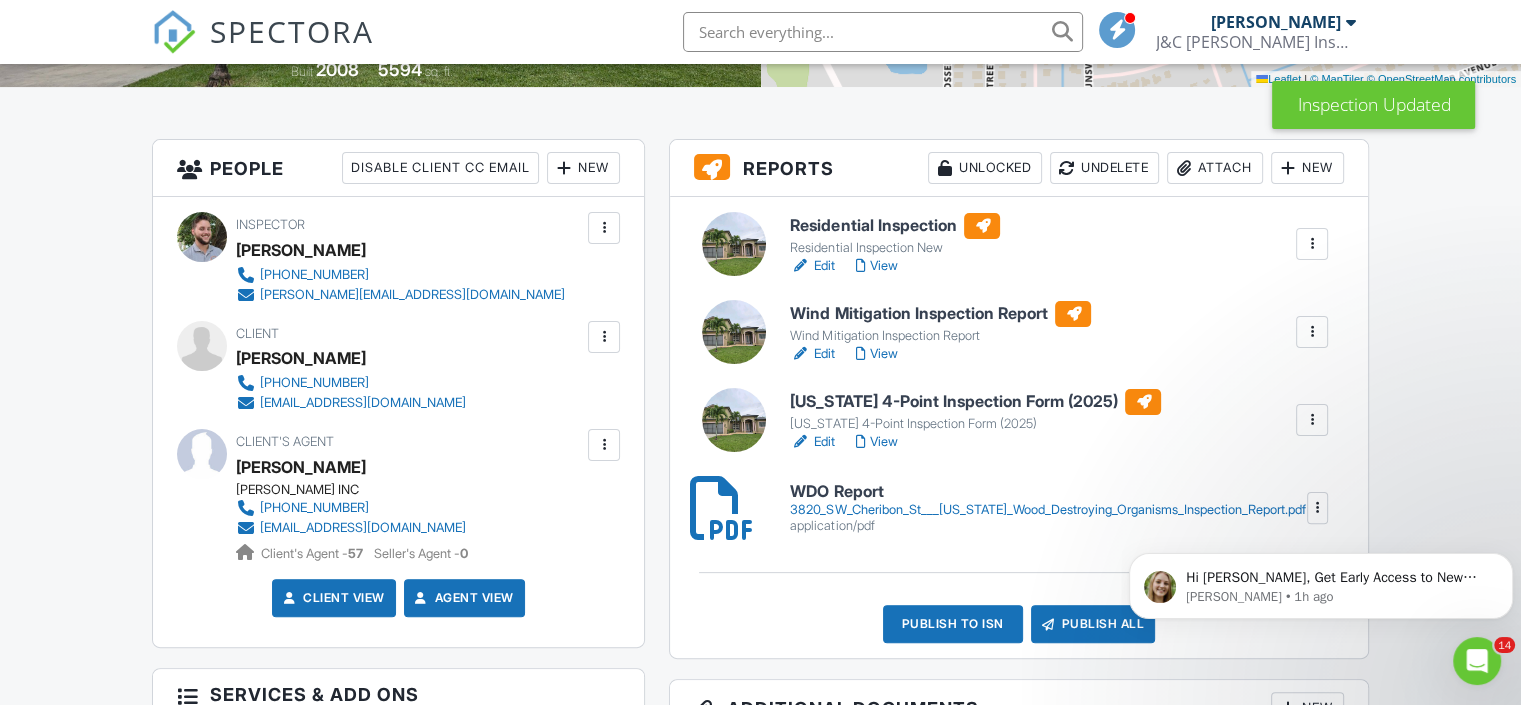 click on "View" at bounding box center (876, 354) 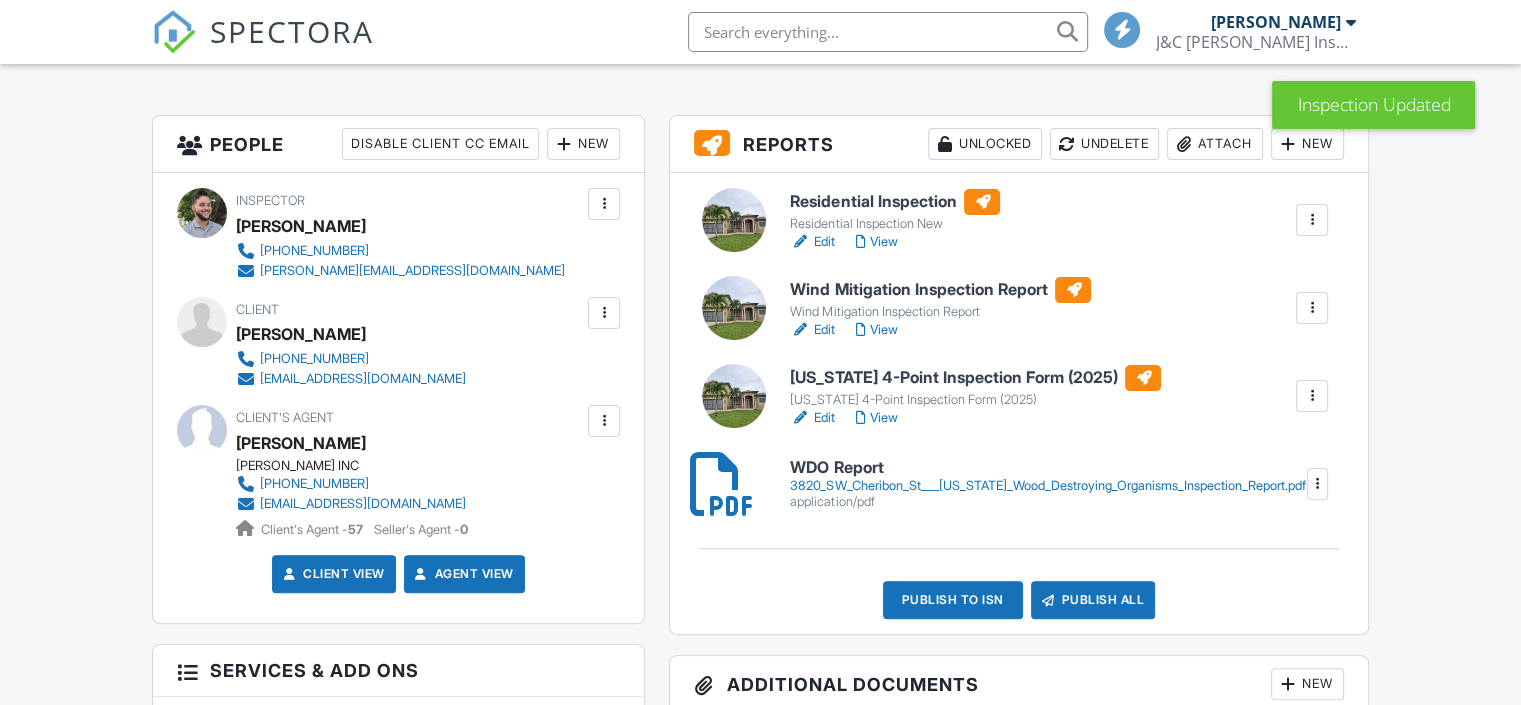 scroll, scrollTop: 471, scrollLeft: 0, axis: vertical 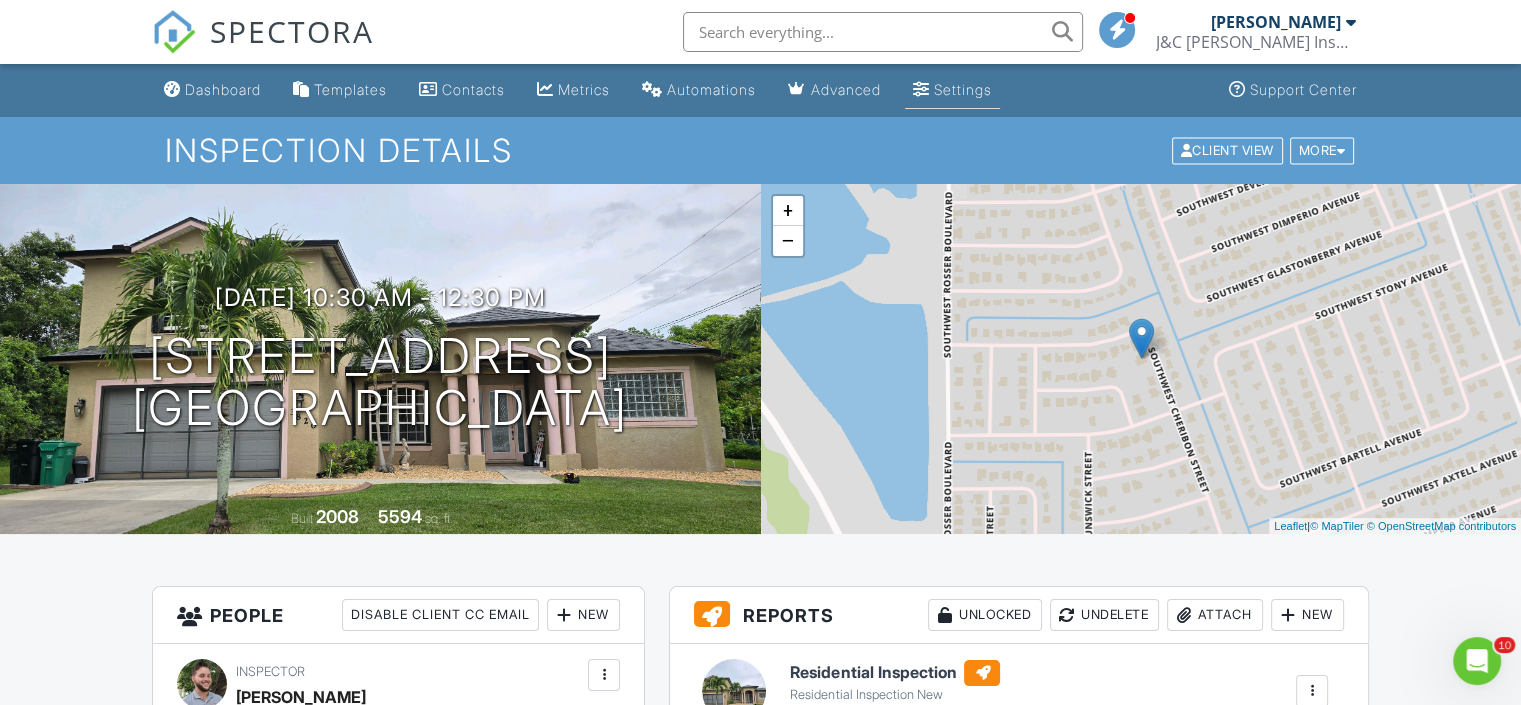 click on "Settings" at bounding box center (963, 89) 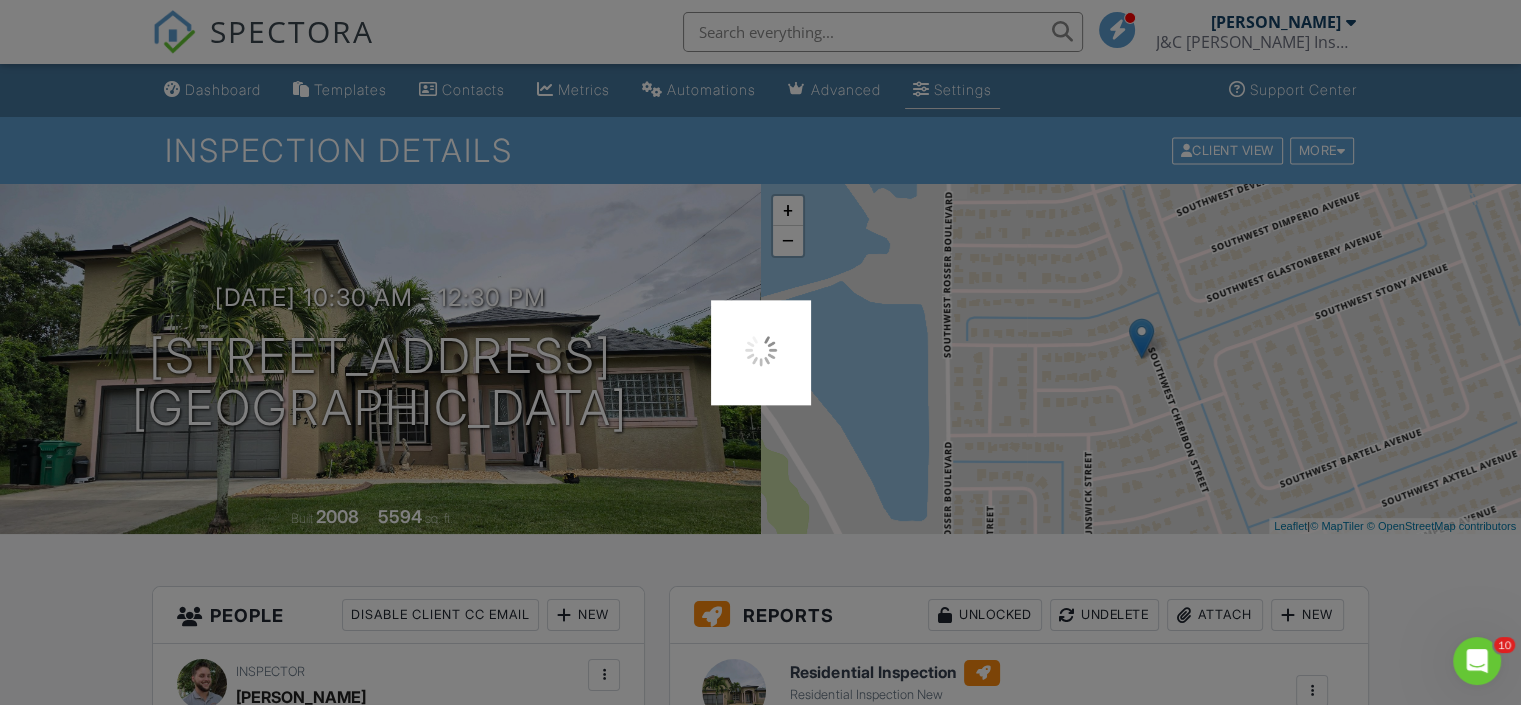 click at bounding box center [760, 352] 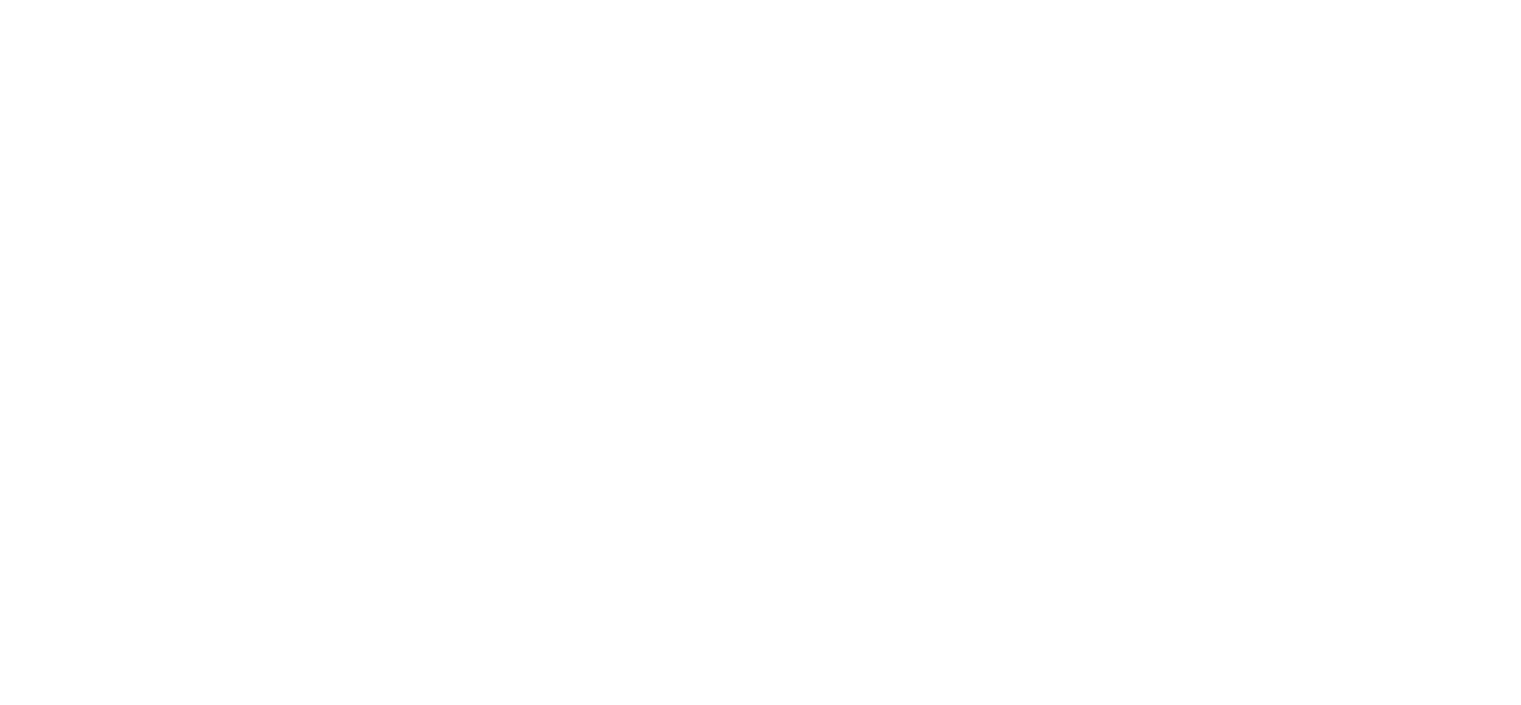 scroll, scrollTop: 0, scrollLeft: 0, axis: both 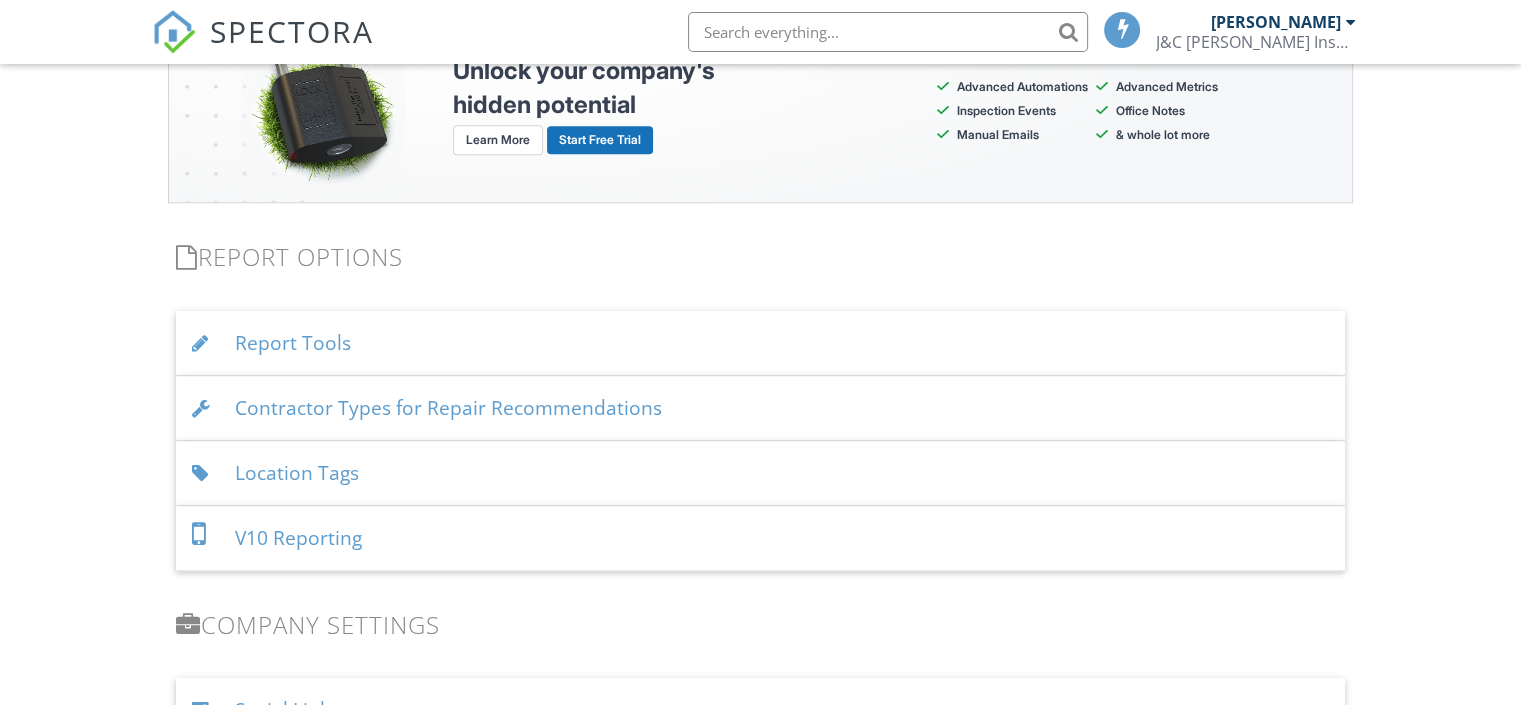 click on "V10 Reporting" at bounding box center [760, 538] 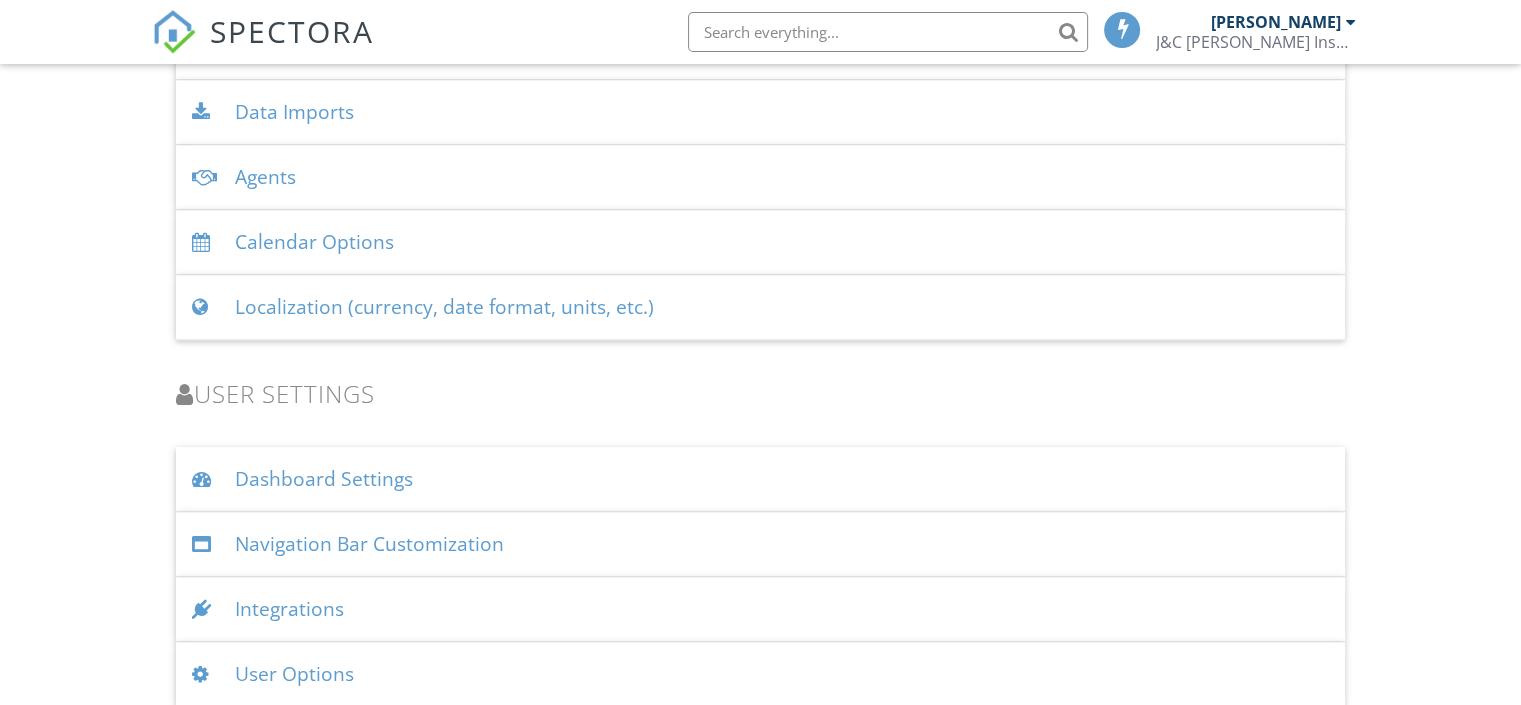 scroll, scrollTop: 2789, scrollLeft: 0, axis: vertical 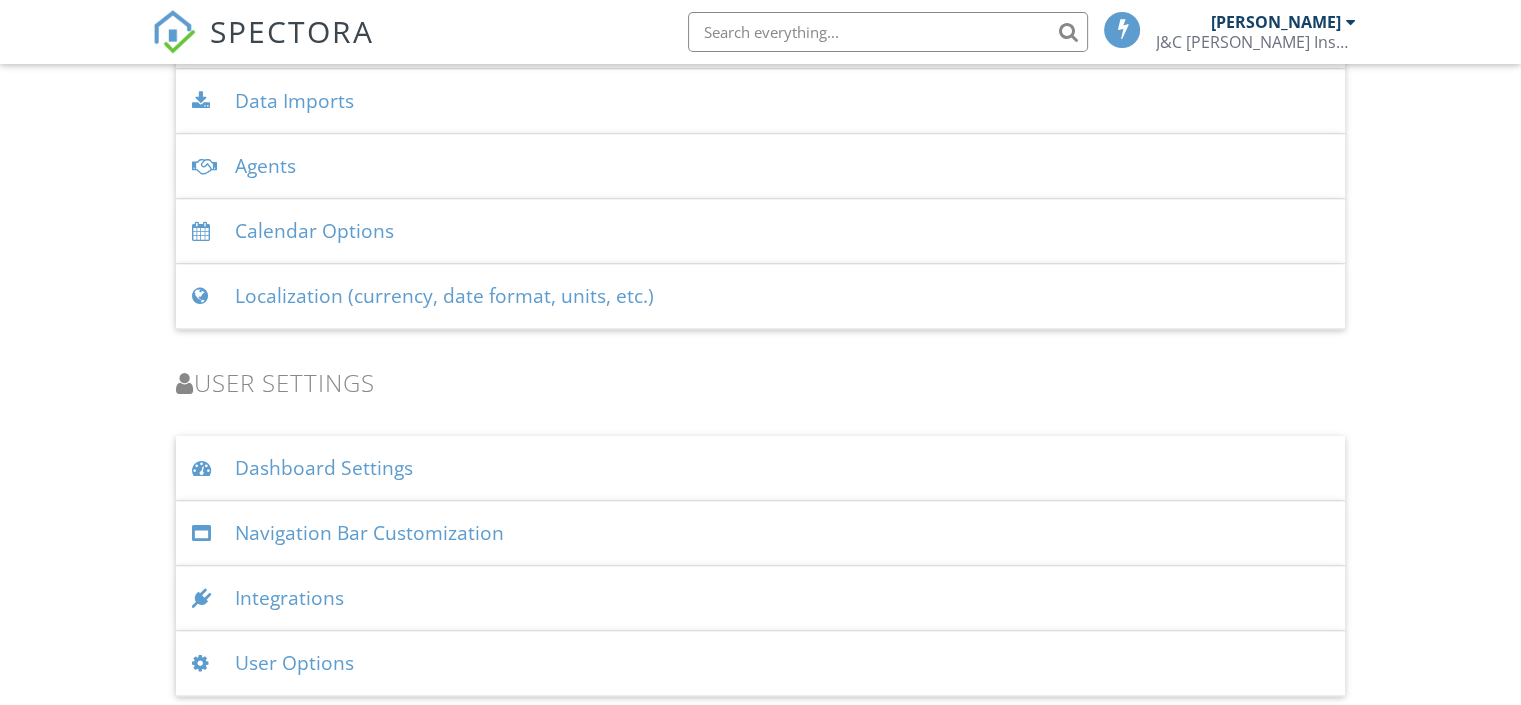 click on "User Options" at bounding box center (760, 663) 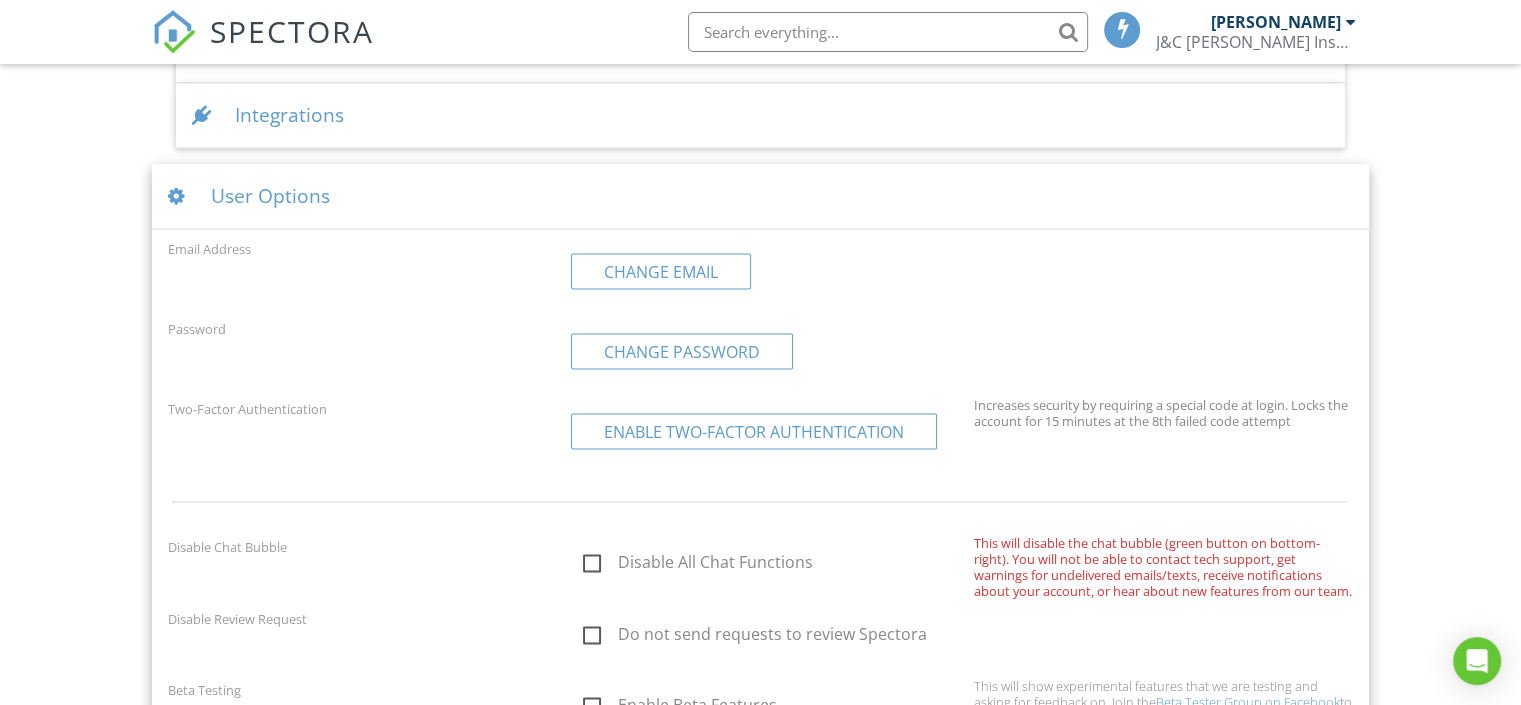 scroll, scrollTop: 3348, scrollLeft: 0, axis: vertical 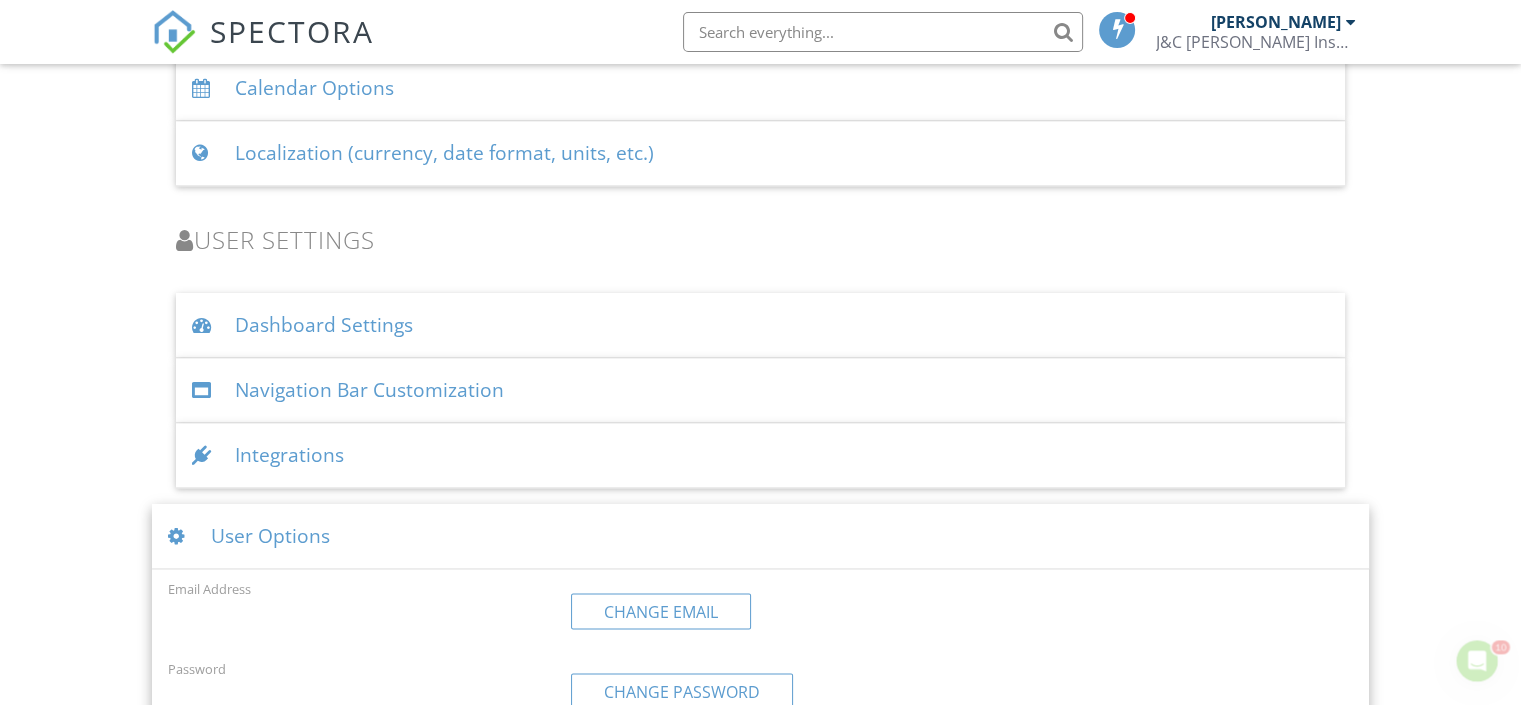click on "Dashboard Settings" at bounding box center (760, 325) 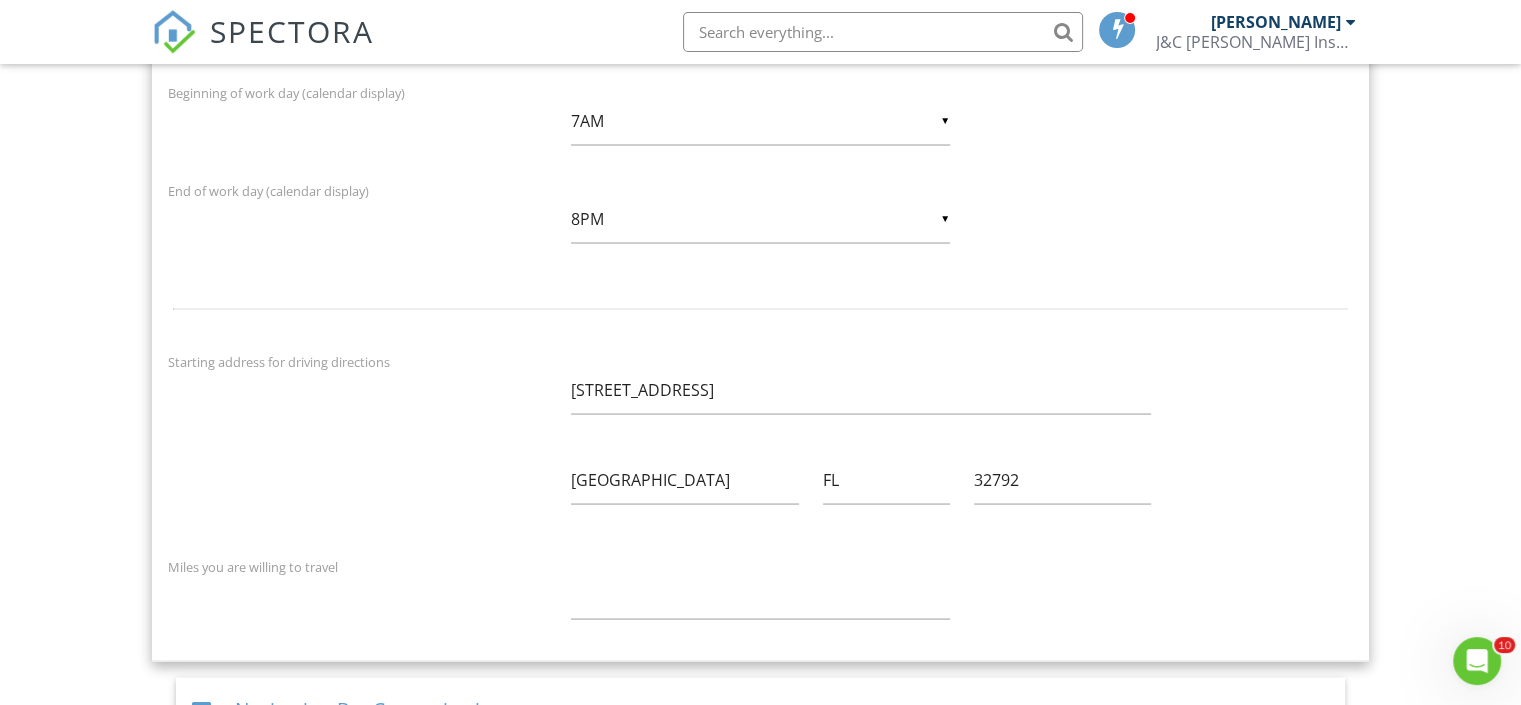 scroll, scrollTop: 3882, scrollLeft: 0, axis: vertical 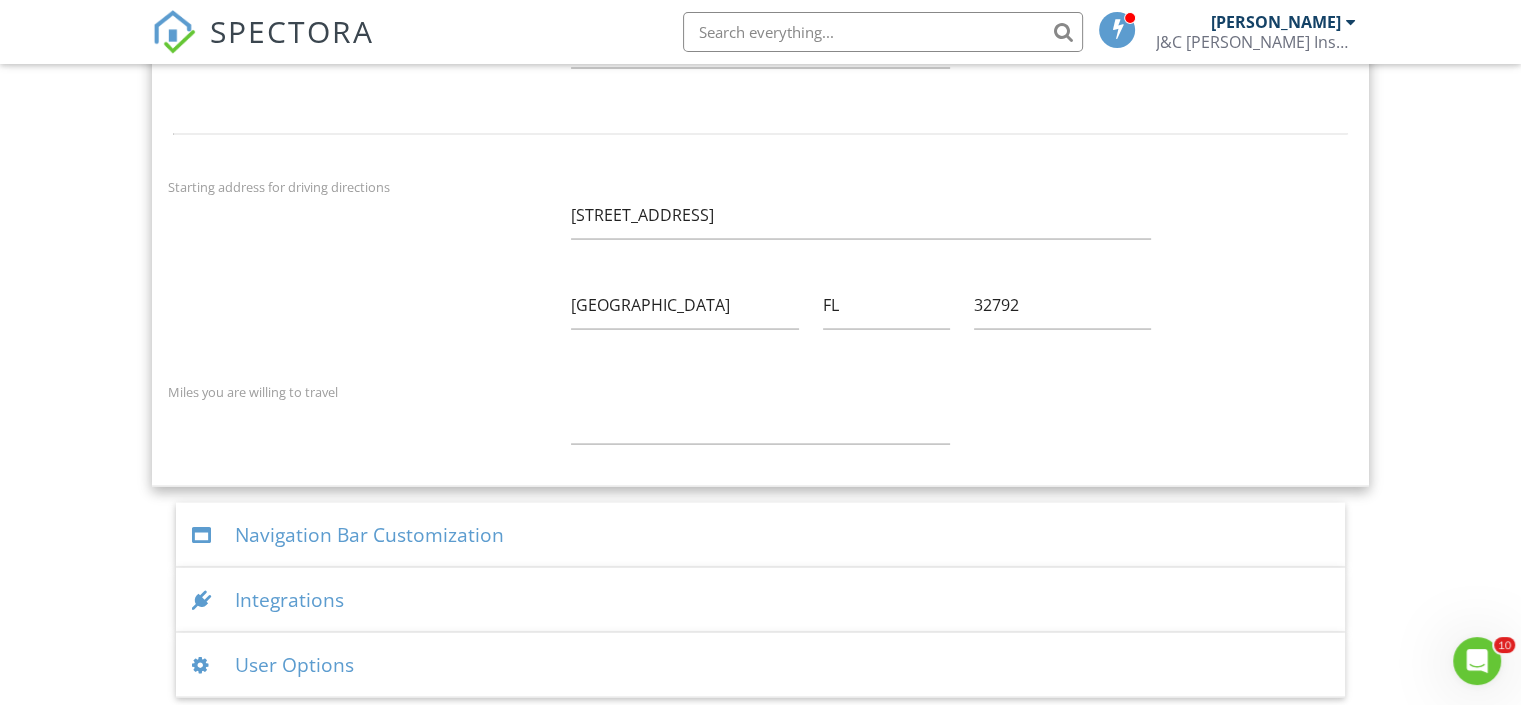 click on "Navigation Bar Customization" at bounding box center (760, 535) 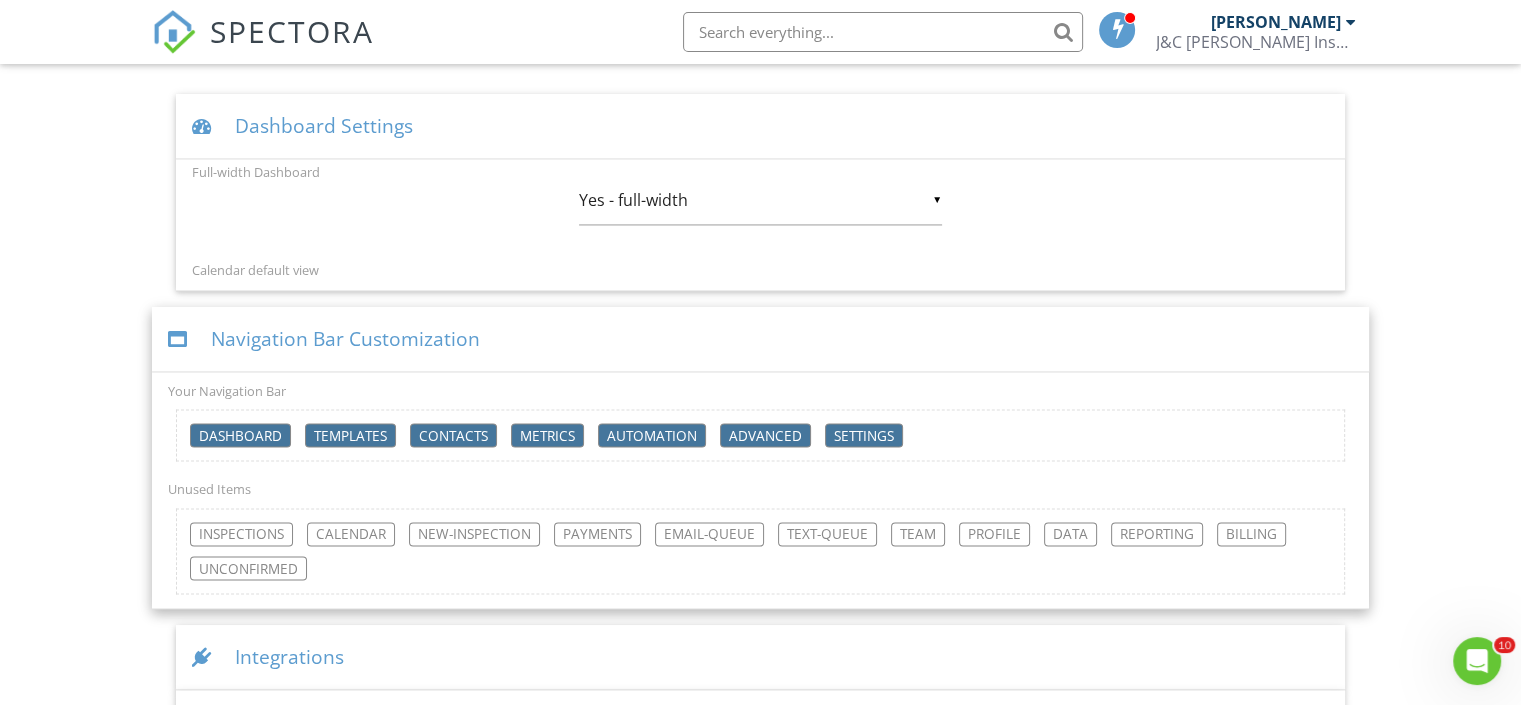 scroll, scrollTop: 3091, scrollLeft: 0, axis: vertical 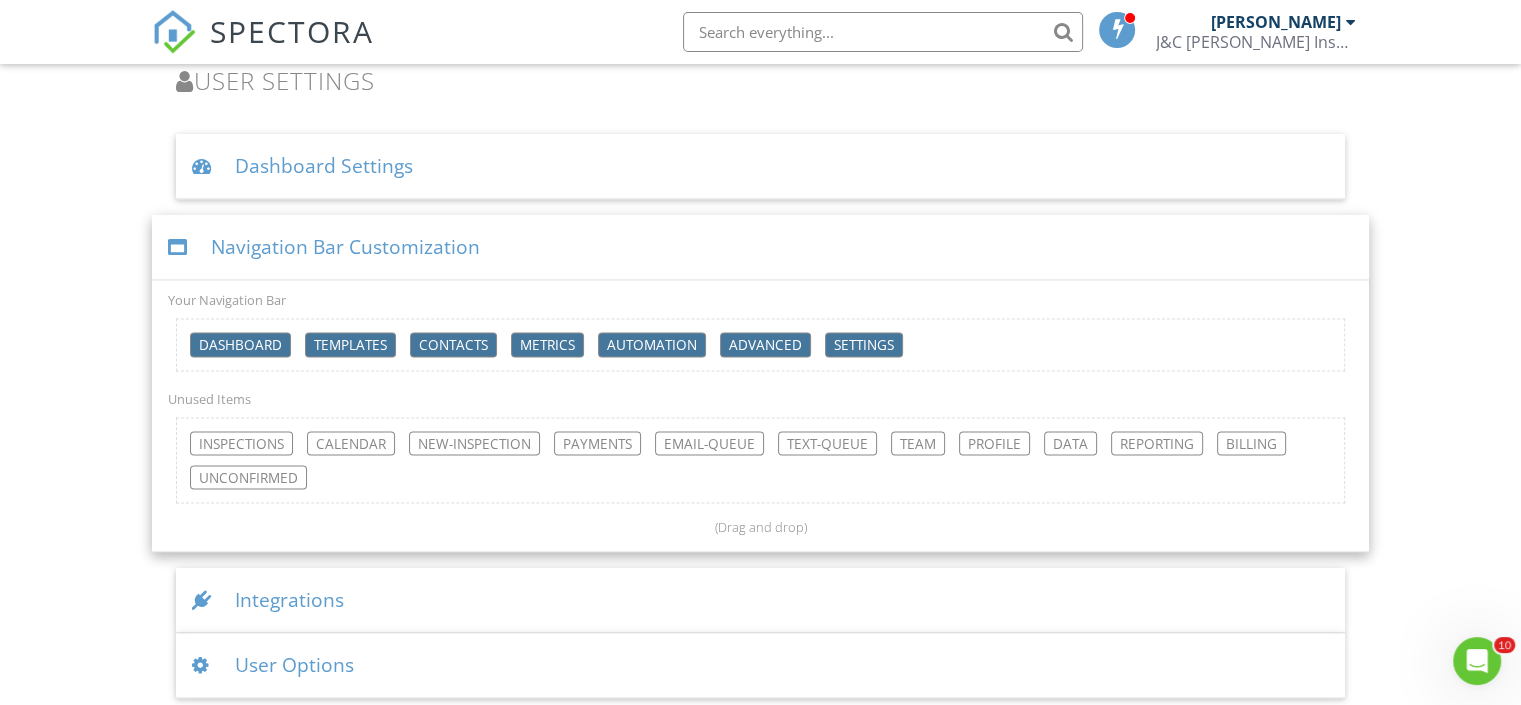 click on "Integrations" at bounding box center (760, 600) 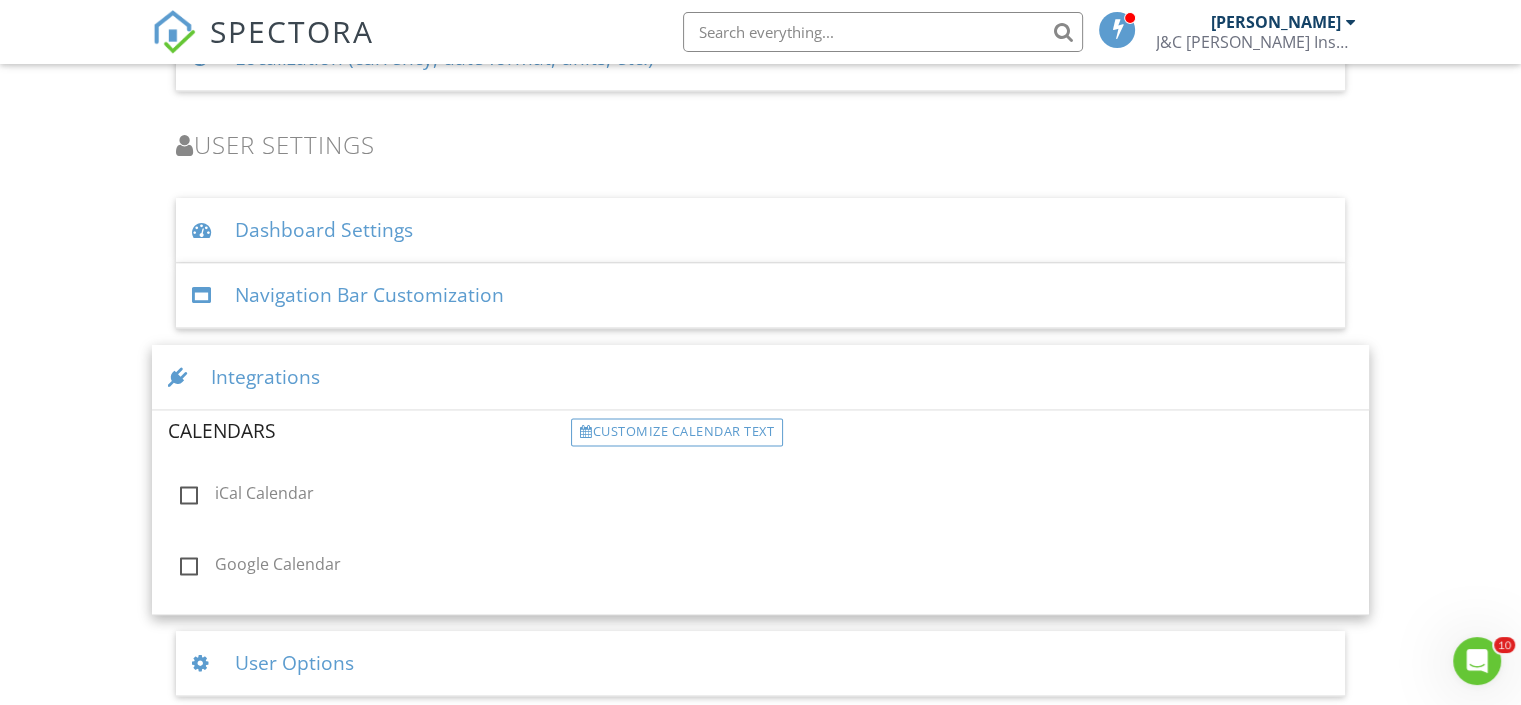 scroll, scrollTop: 3027, scrollLeft: 0, axis: vertical 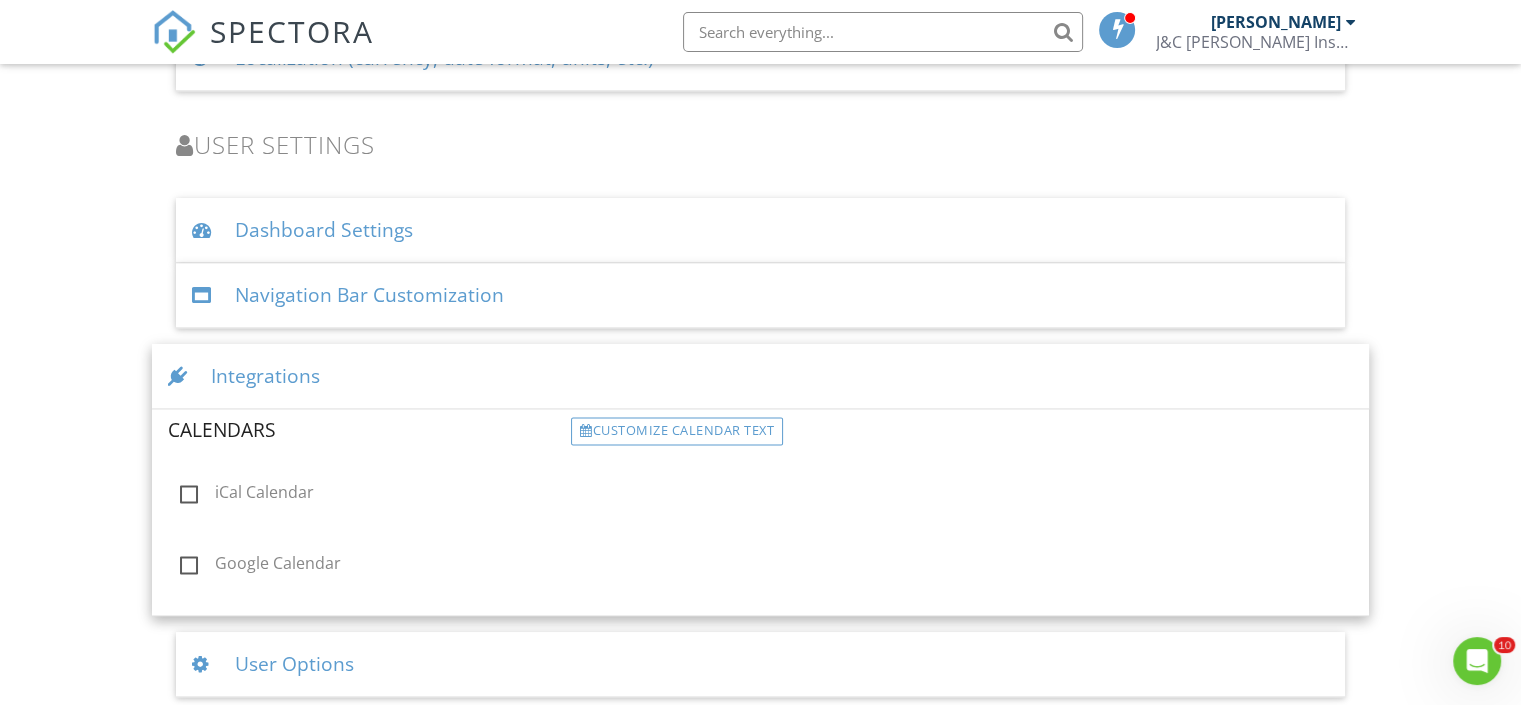 click on "User Options" at bounding box center (760, 664) 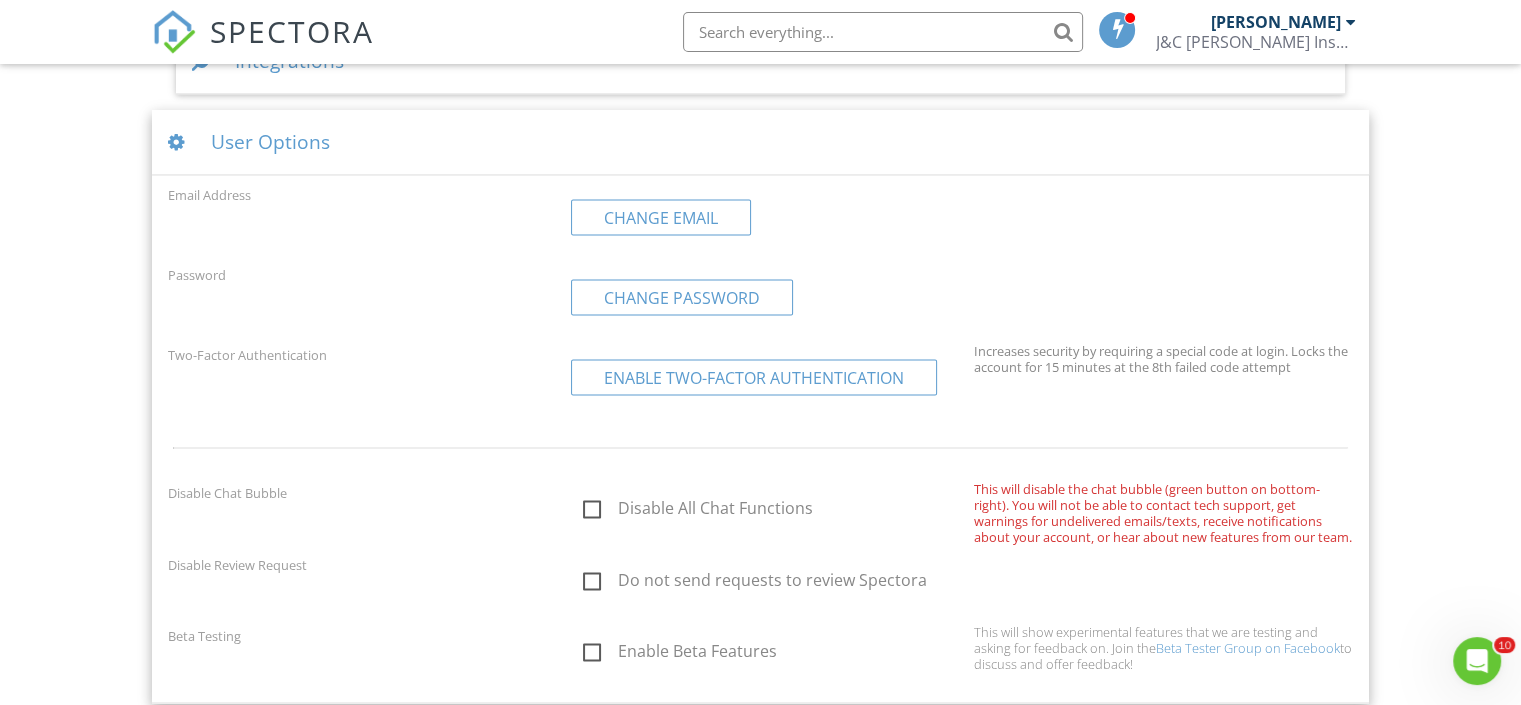 scroll, scrollTop: 3348, scrollLeft: 0, axis: vertical 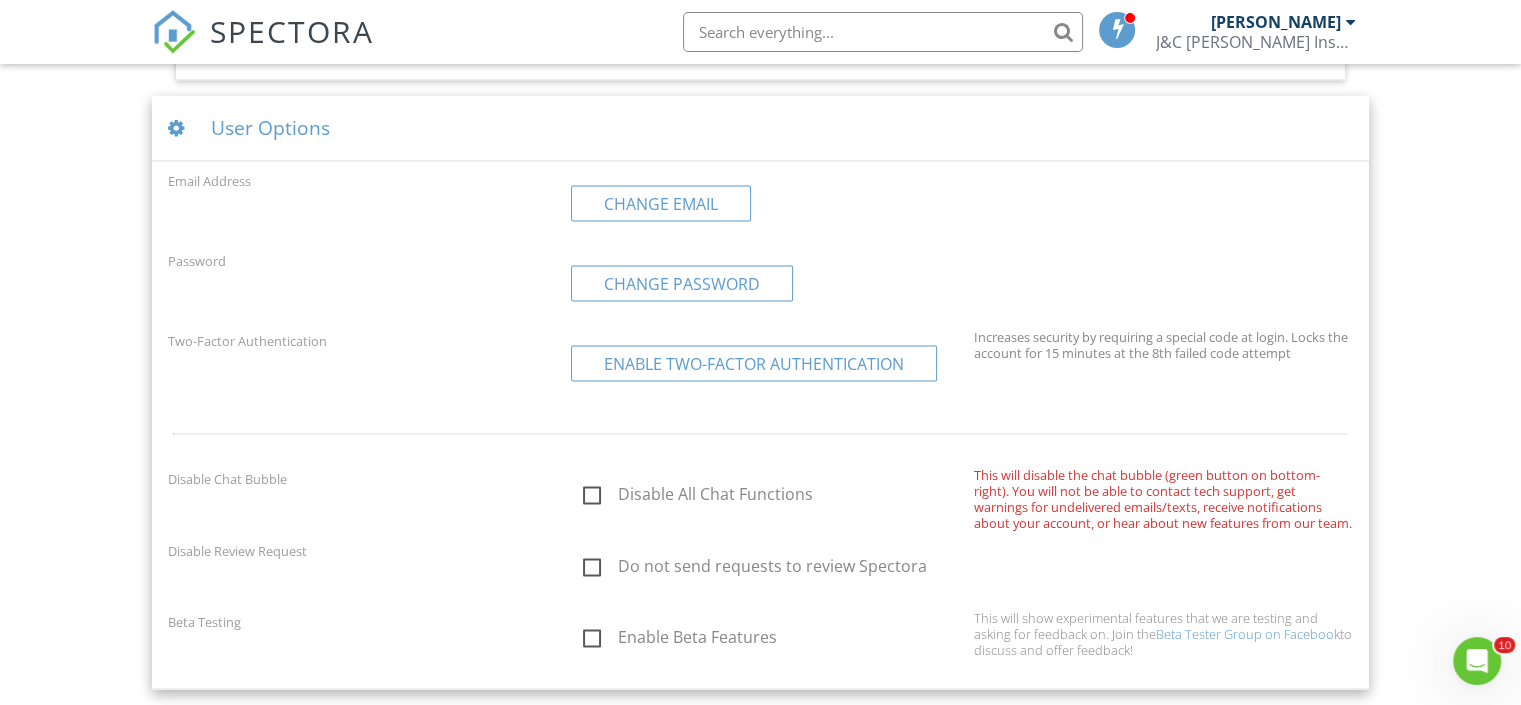 click on "Dashboard
Templates
Contacts
Metrics
Automations
Advanced
Settings
Support Center
Settings
Basics
Profile
Services & Fees
Availability
Team
Sample Reports
Discount Codes
Spectora Connect
Partnerships
Make more money per inspection with third-party offers
Disabled
Recommended Contractors
Provide repair resources for your clients
Disabled
Business Tools
Agreements
Signature Type
▼ E-signature (checkbox) E-signature (checkbox) Written Signature E-signature (checkbox)
Written Signature
Client agreement instructions
This text will appear on the client portal under "Sign Agreement(s)"
Inline Style XLarge Large Normal Small Light Small/Light Bold Italic Underline Colors Ordered List Unordered List" at bounding box center (760, -1294) 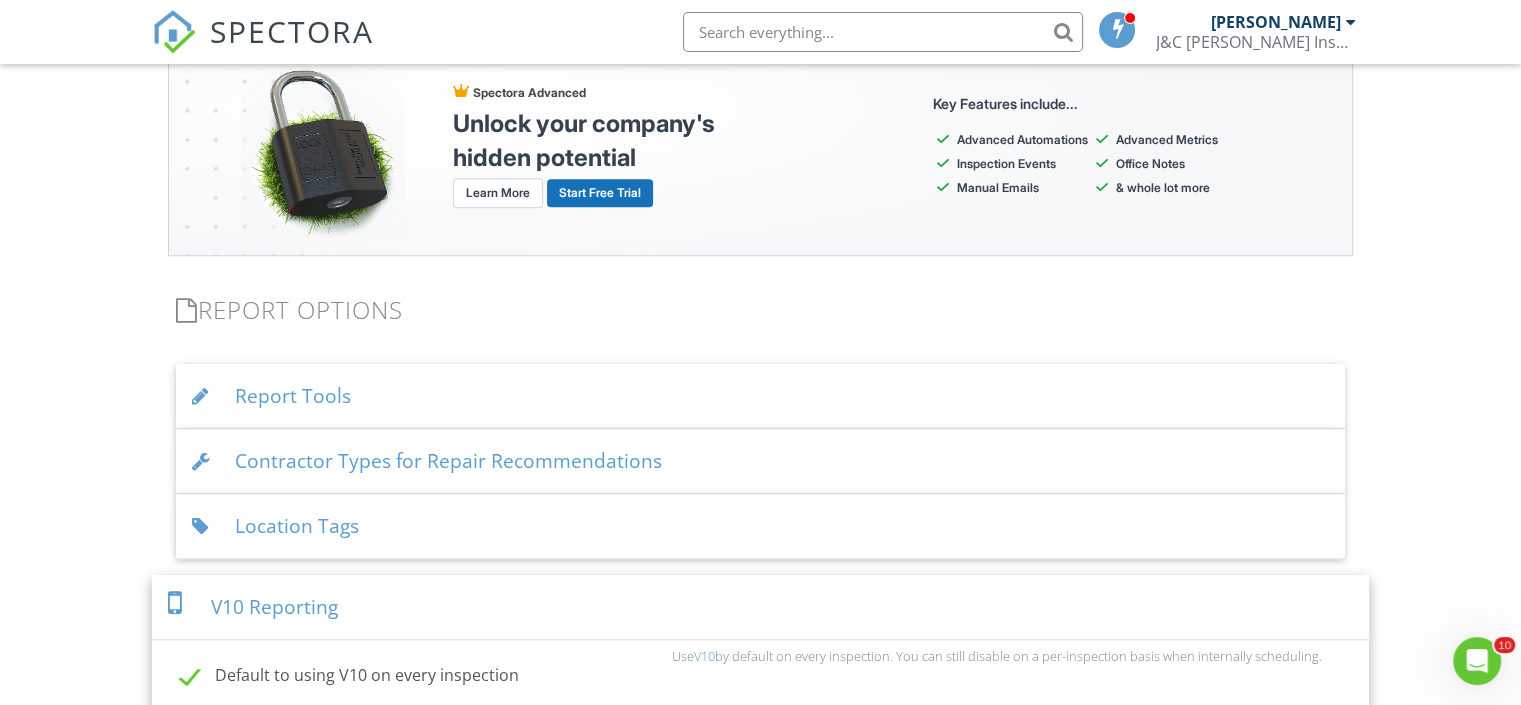 scroll, scrollTop: 1828, scrollLeft: 0, axis: vertical 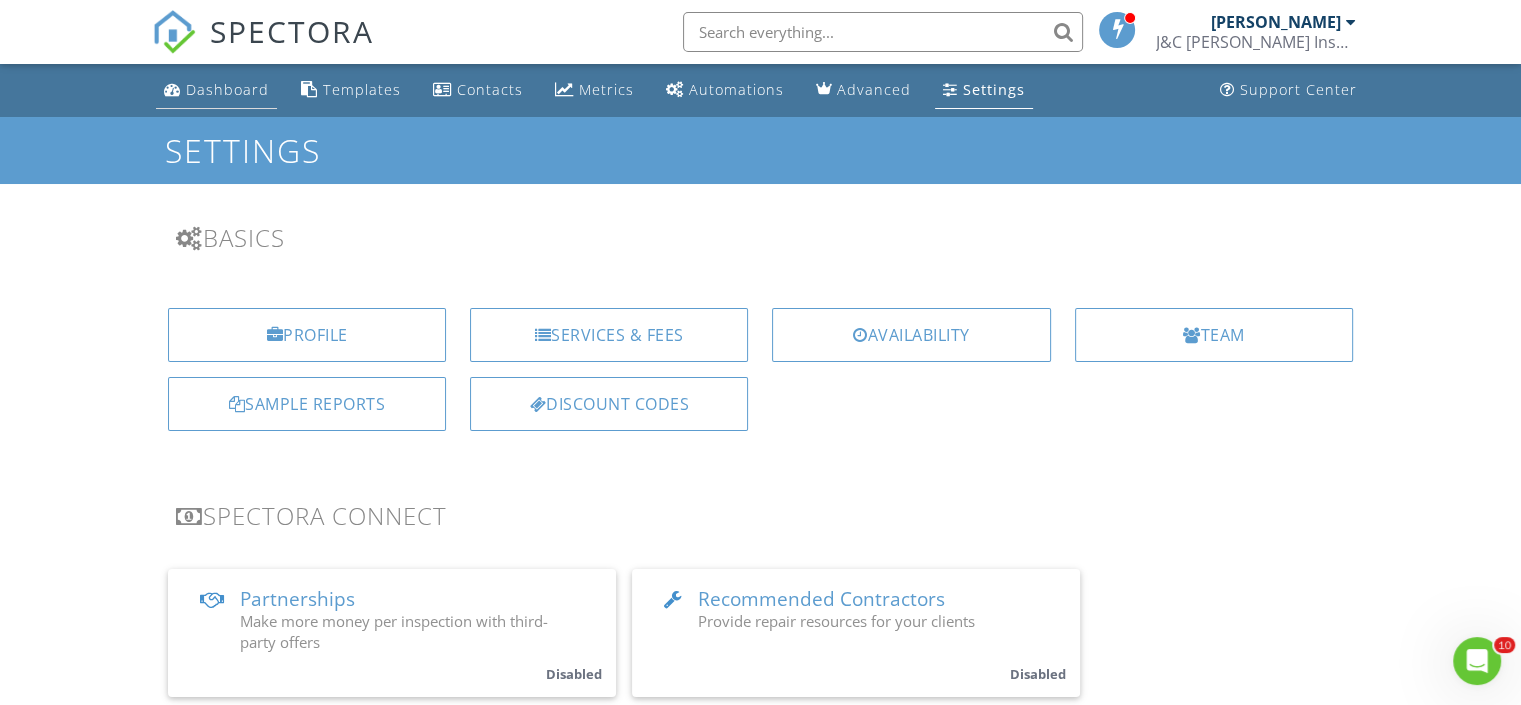 click on "Dashboard" at bounding box center (216, 90) 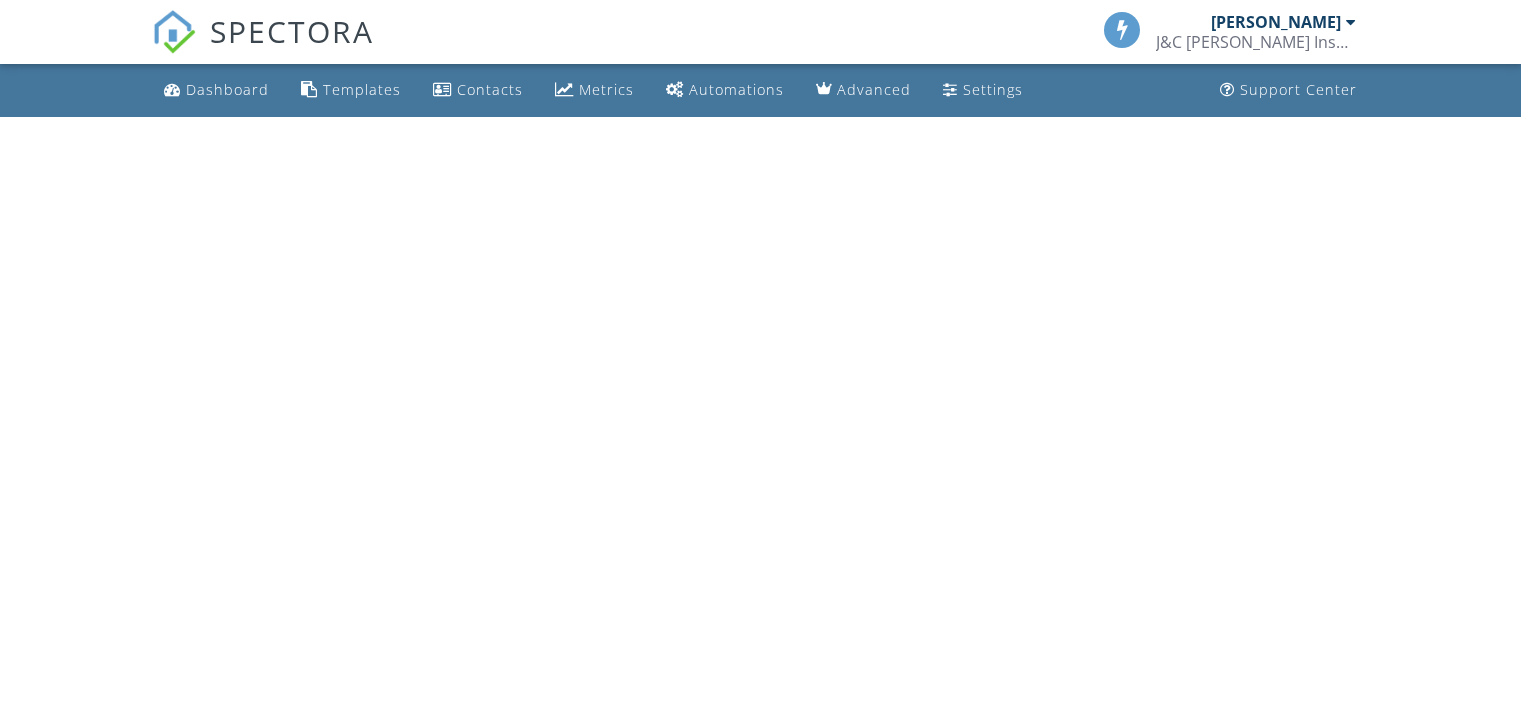 scroll, scrollTop: 0, scrollLeft: 0, axis: both 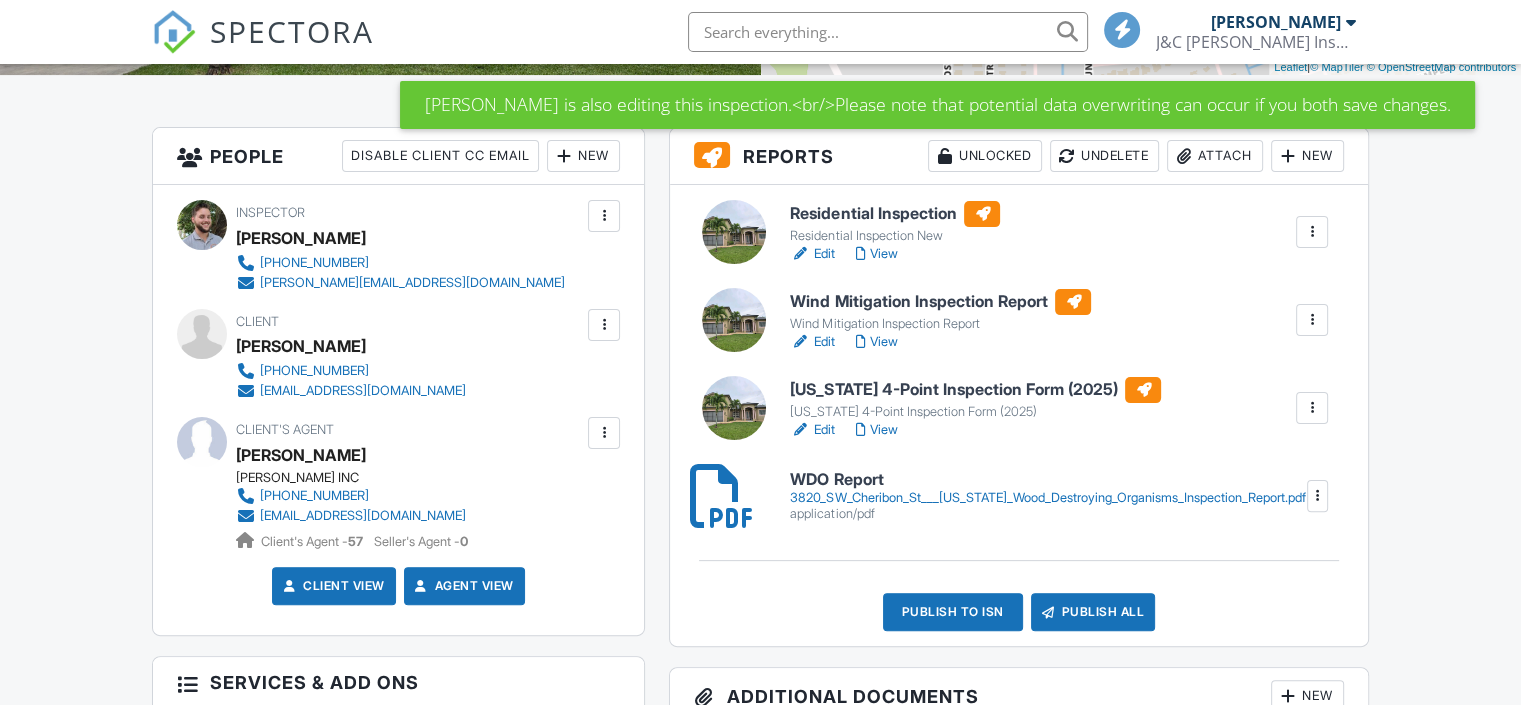 click on "Edit" at bounding box center (812, 342) 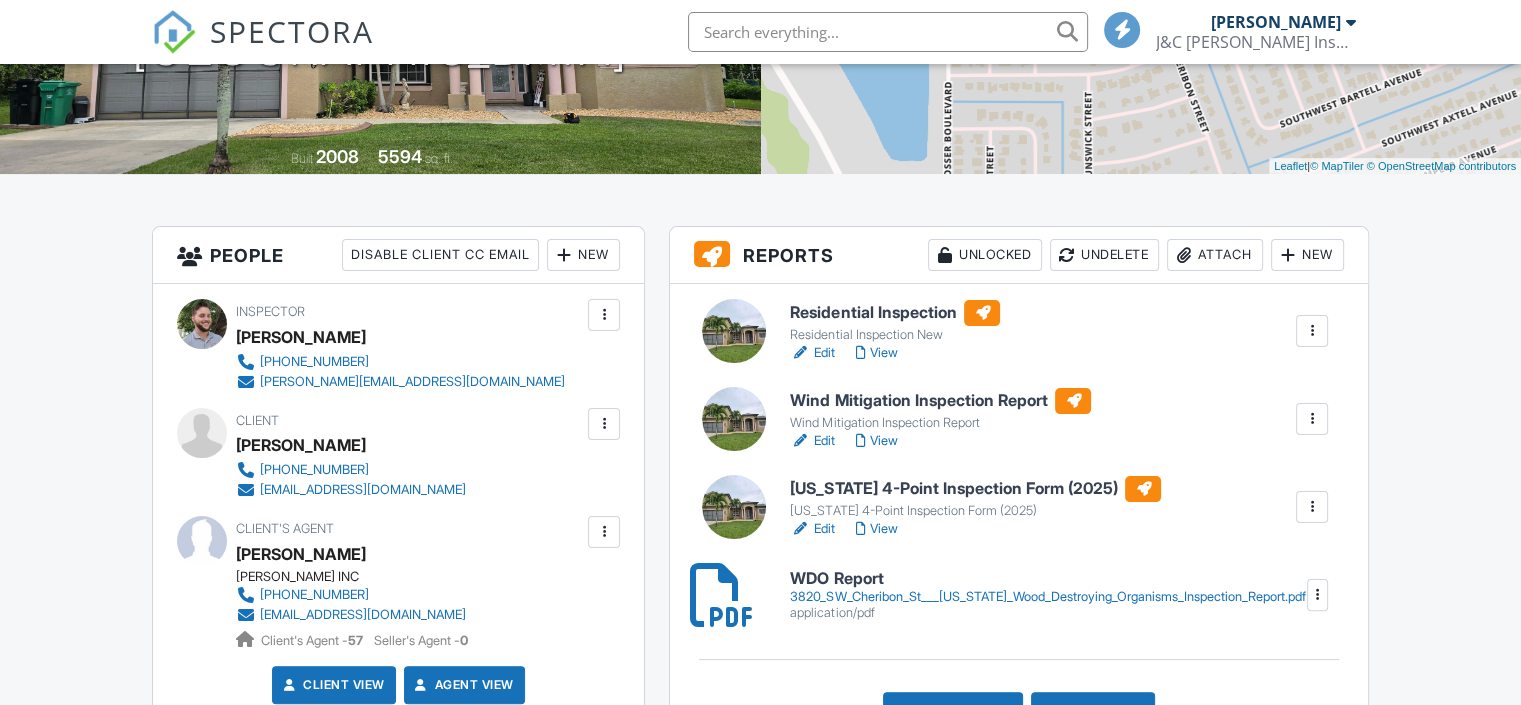 scroll, scrollTop: 336, scrollLeft: 0, axis: vertical 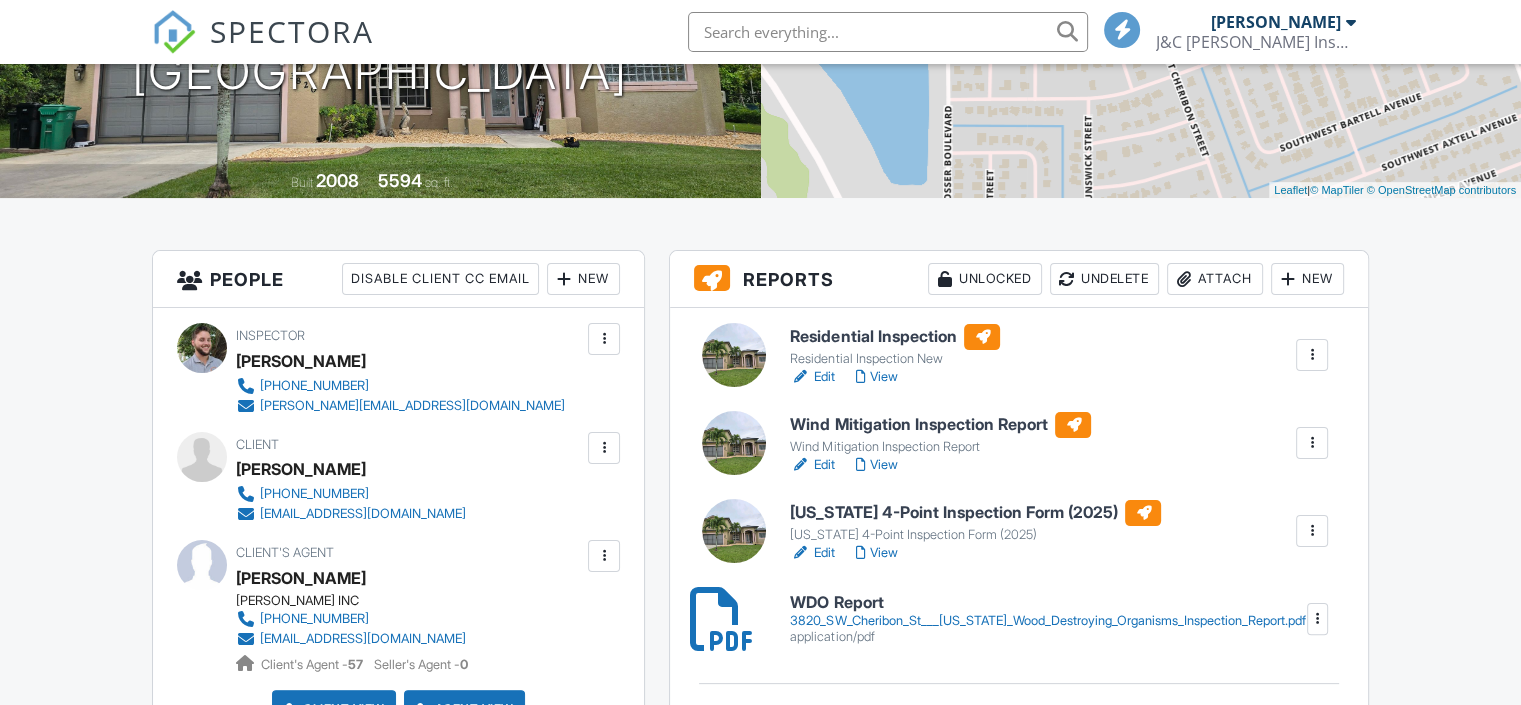 click on "View" at bounding box center [876, 465] 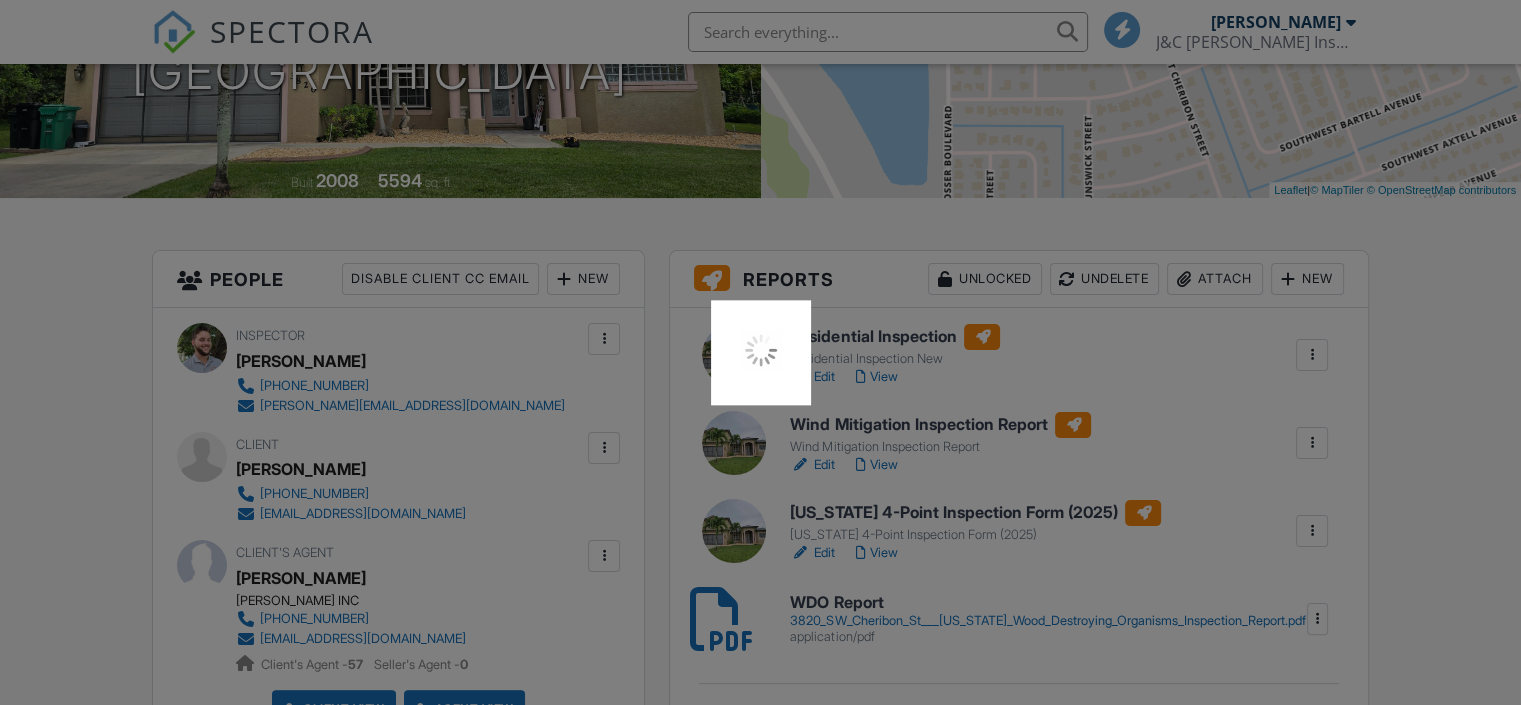 scroll, scrollTop: 0, scrollLeft: 0, axis: both 